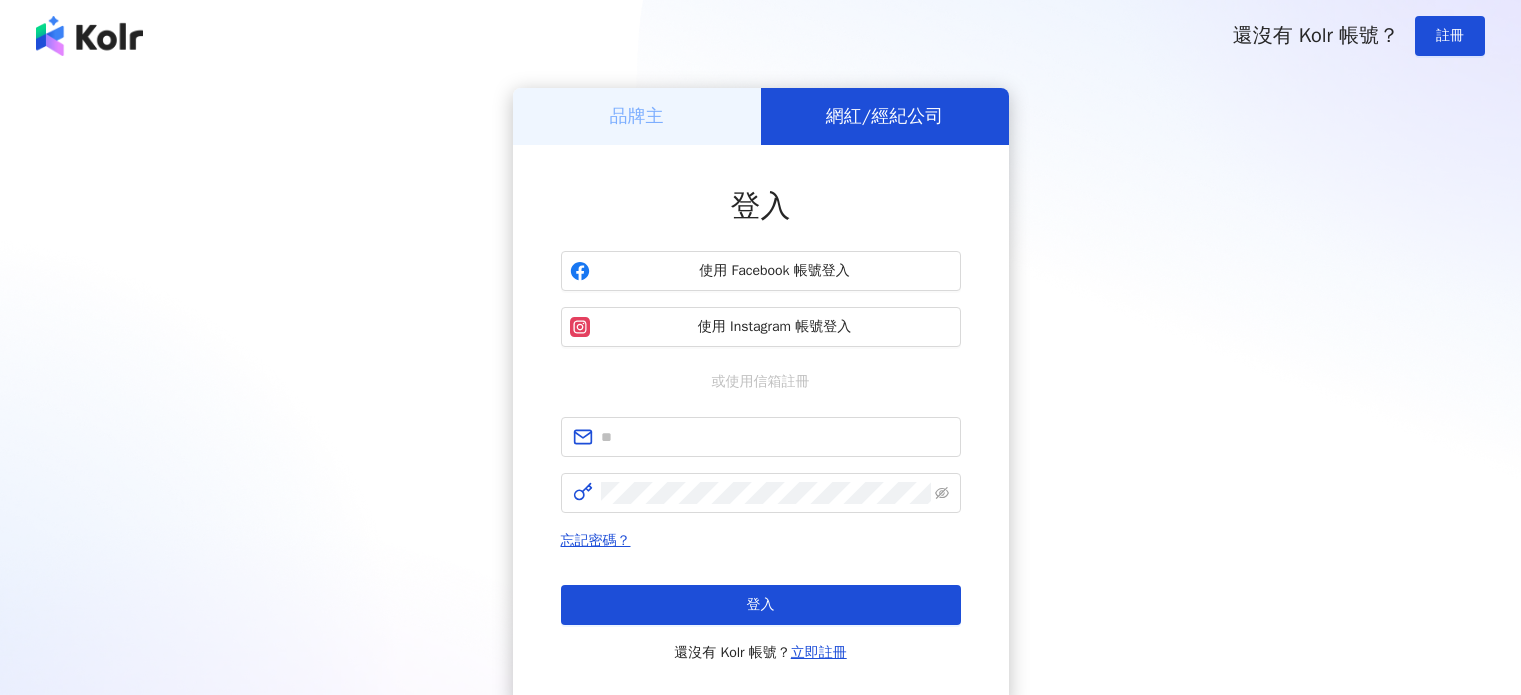 scroll, scrollTop: 0, scrollLeft: 0, axis: both 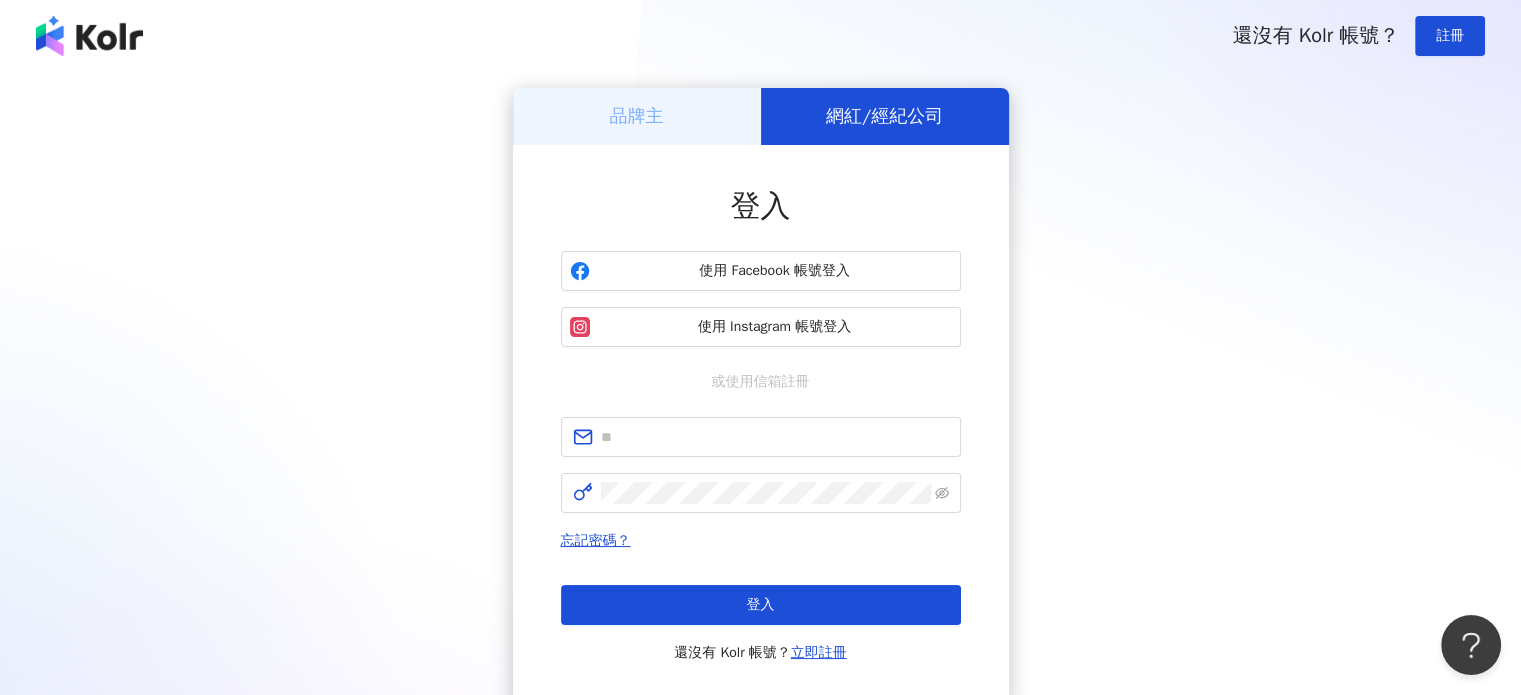 click on "品牌主" at bounding box center [637, 116] 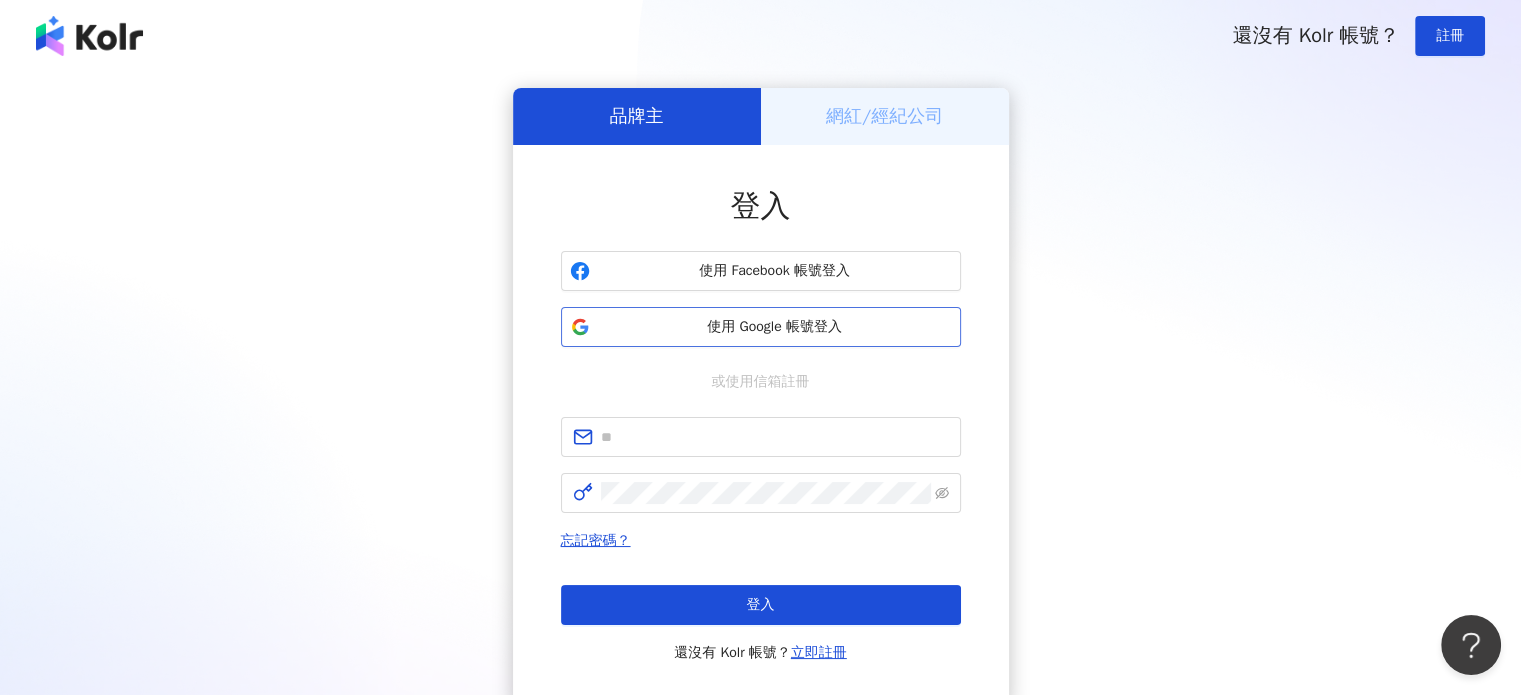 click on "使用 Google 帳號登入" at bounding box center [775, 327] 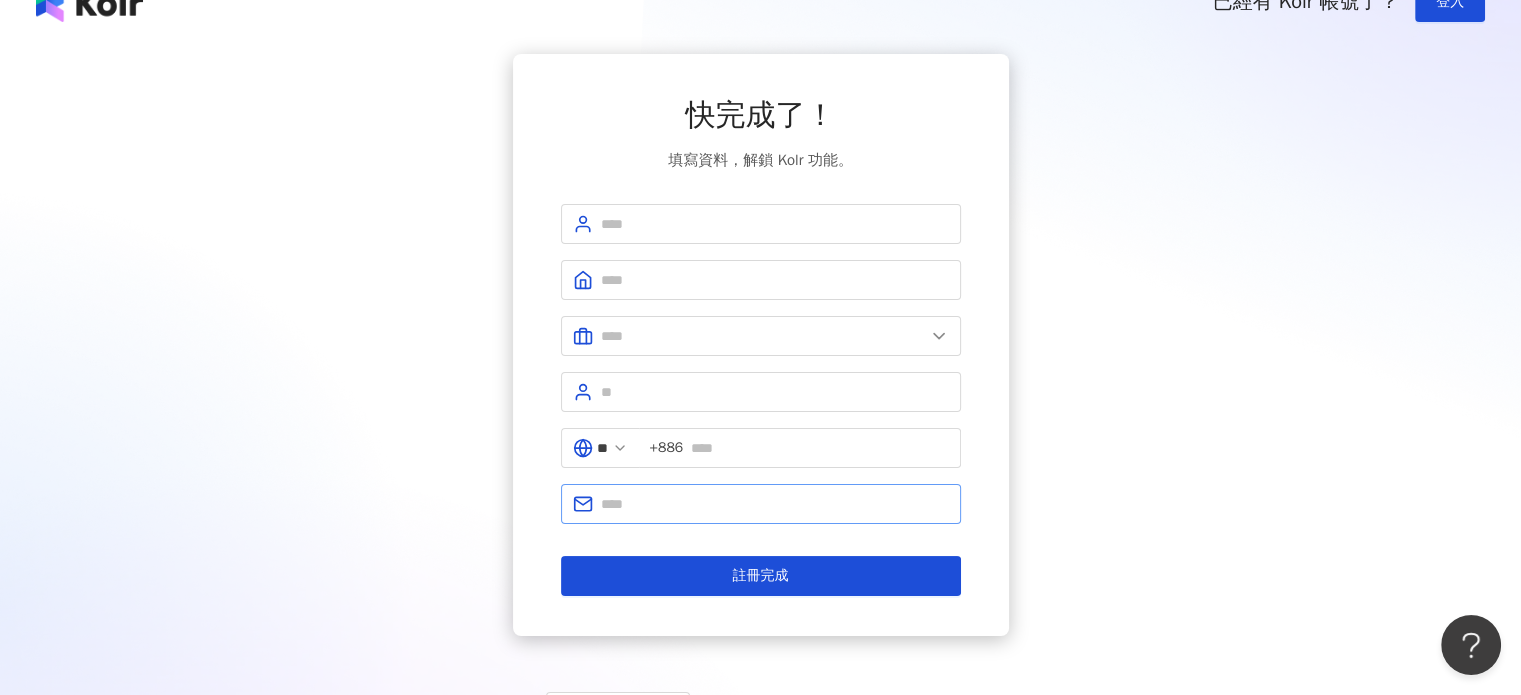 scroll, scrollTop: 0, scrollLeft: 0, axis: both 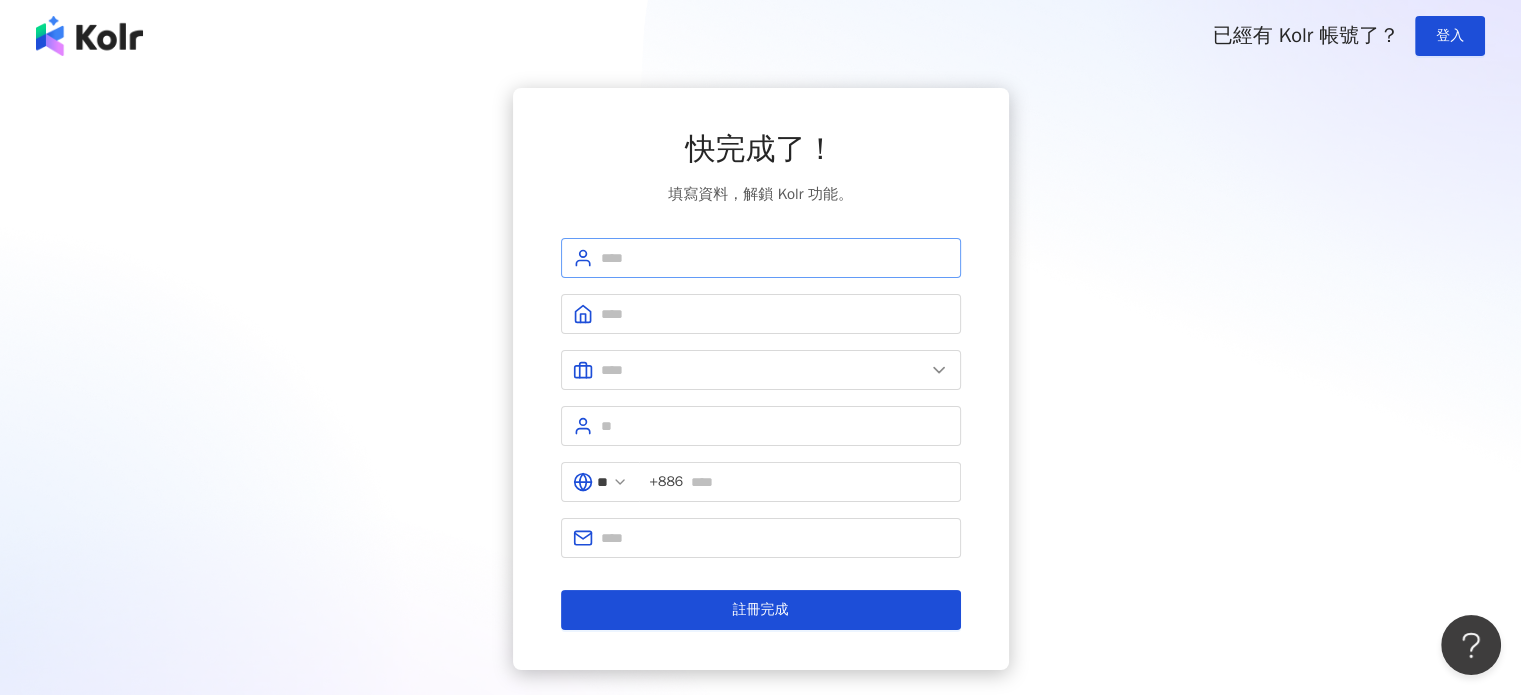 click at bounding box center [761, 258] 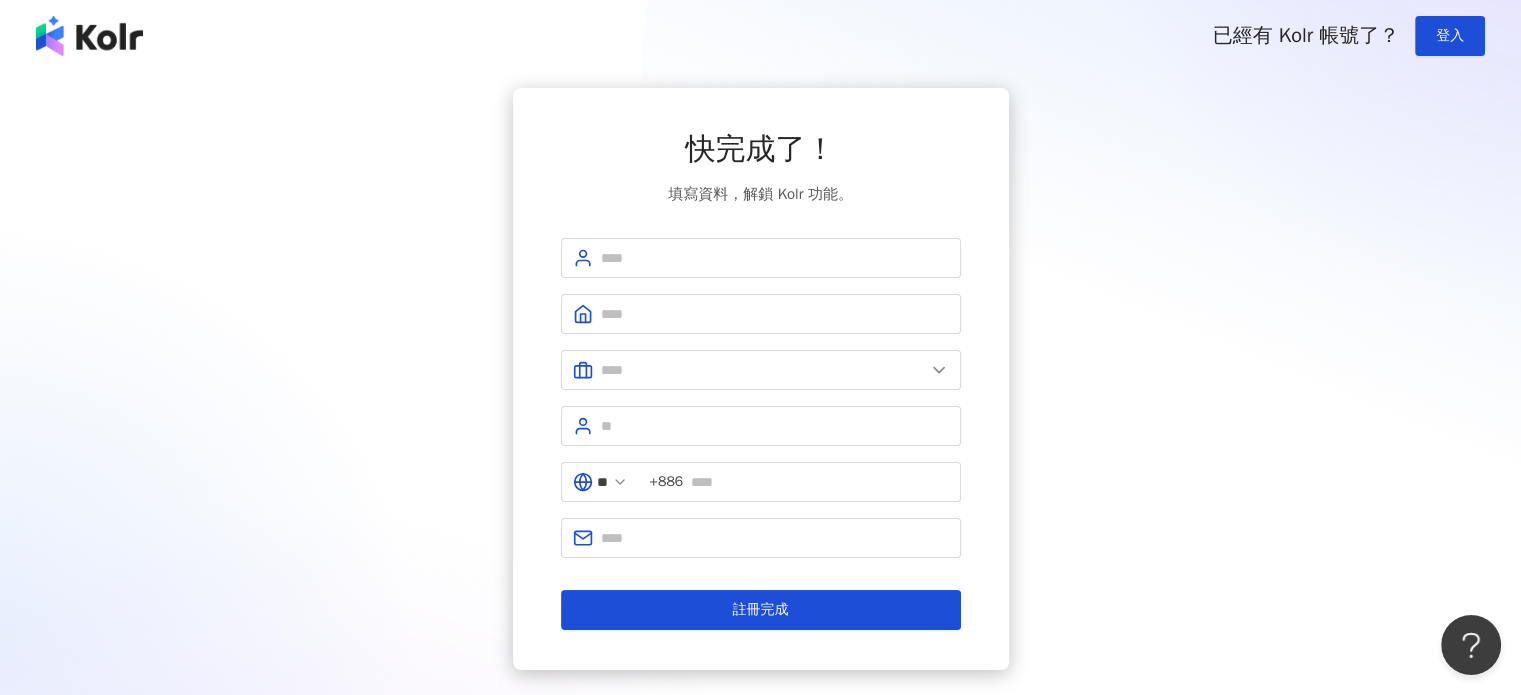 click on "** [PHONE] 註冊完成" at bounding box center [761, 434] 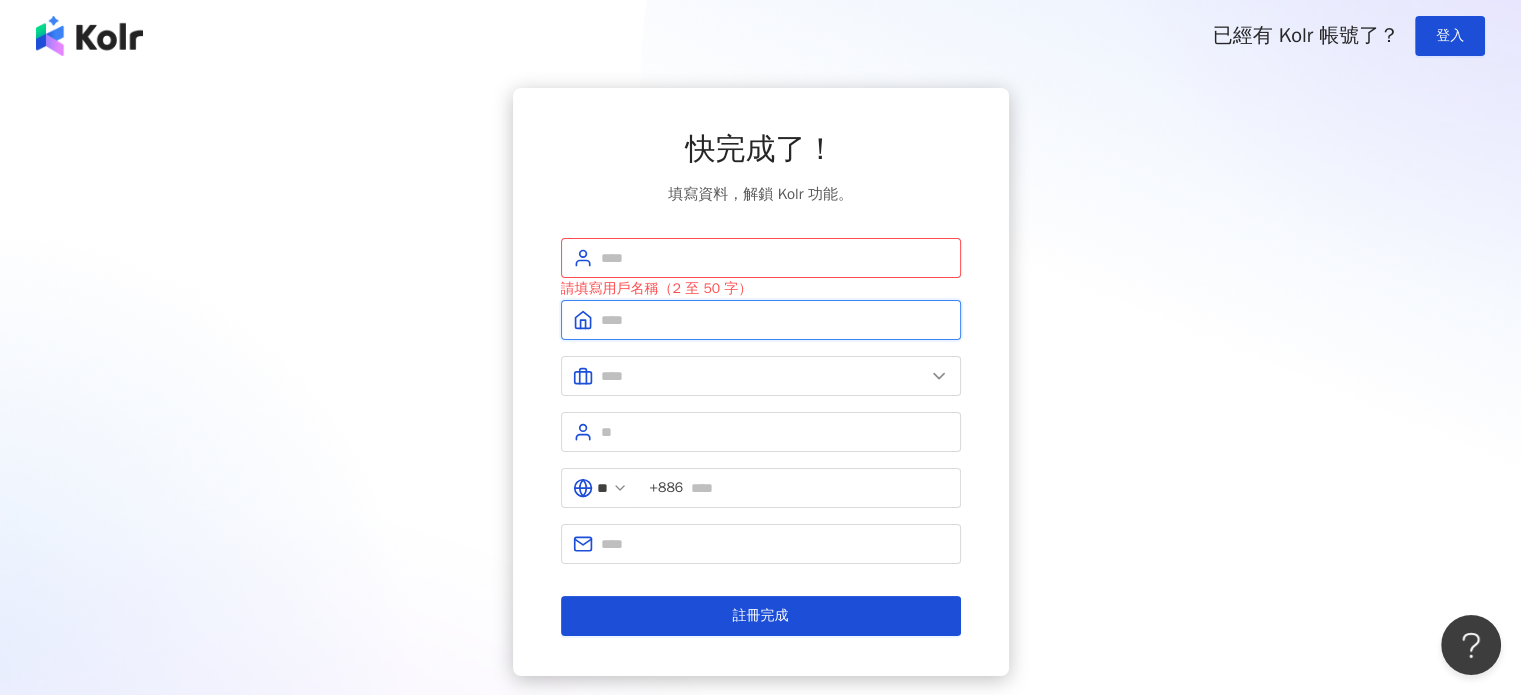 click at bounding box center [775, 320] 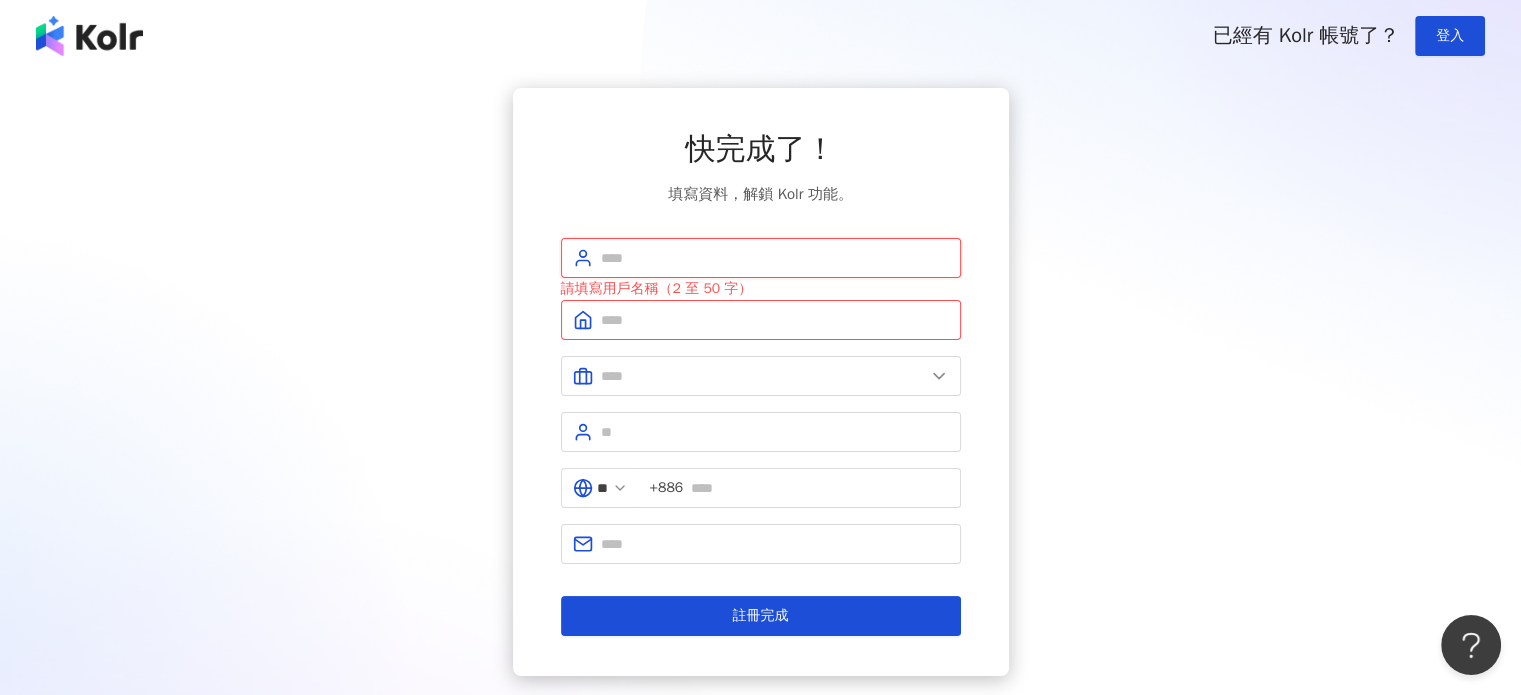 click at bounding box center [775, 258] 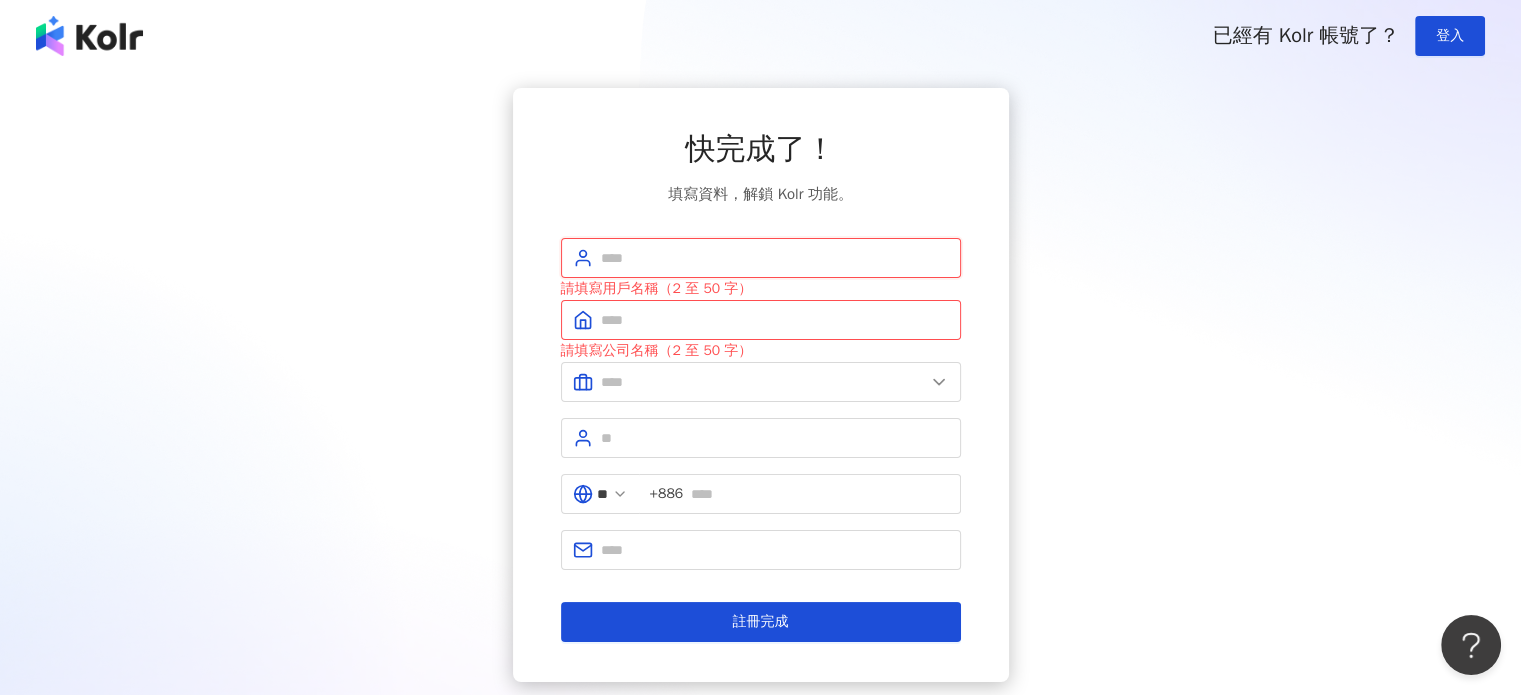 type on "*" 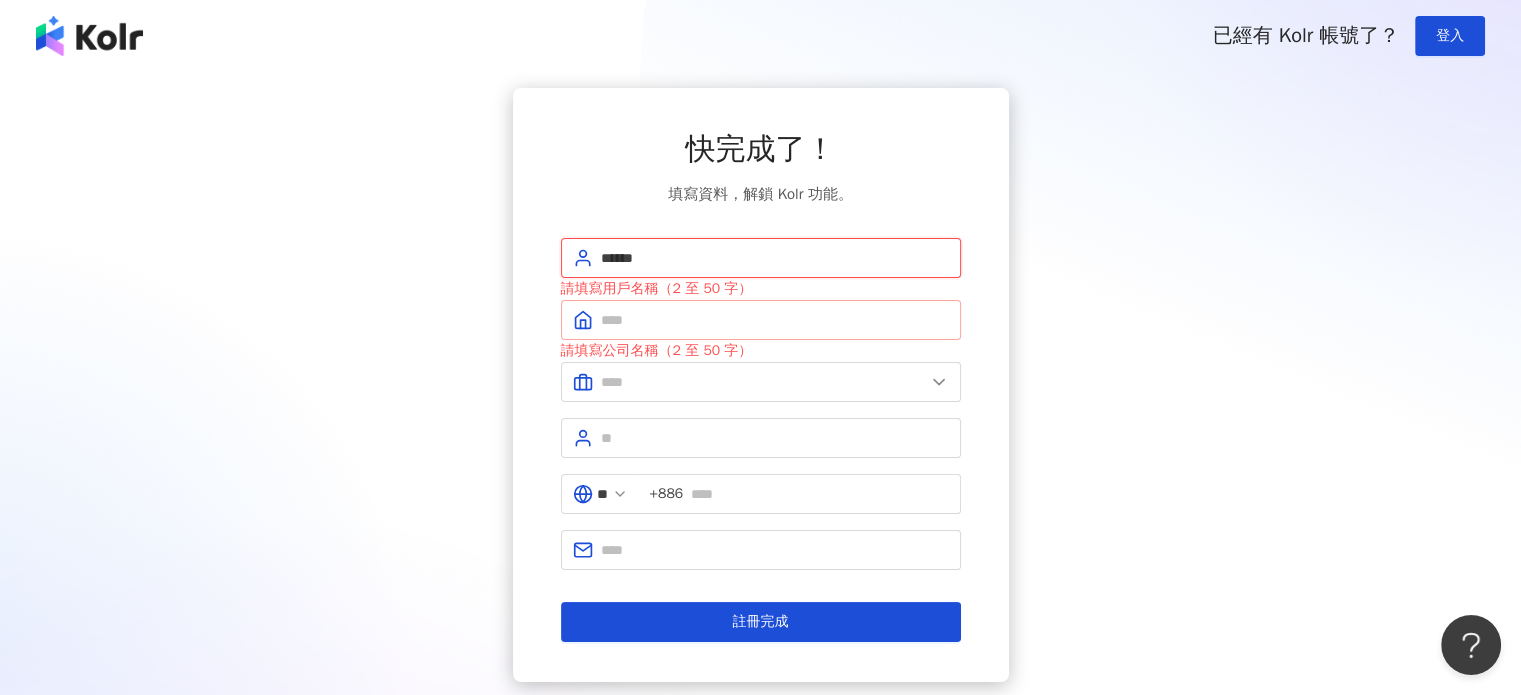 type on "******" 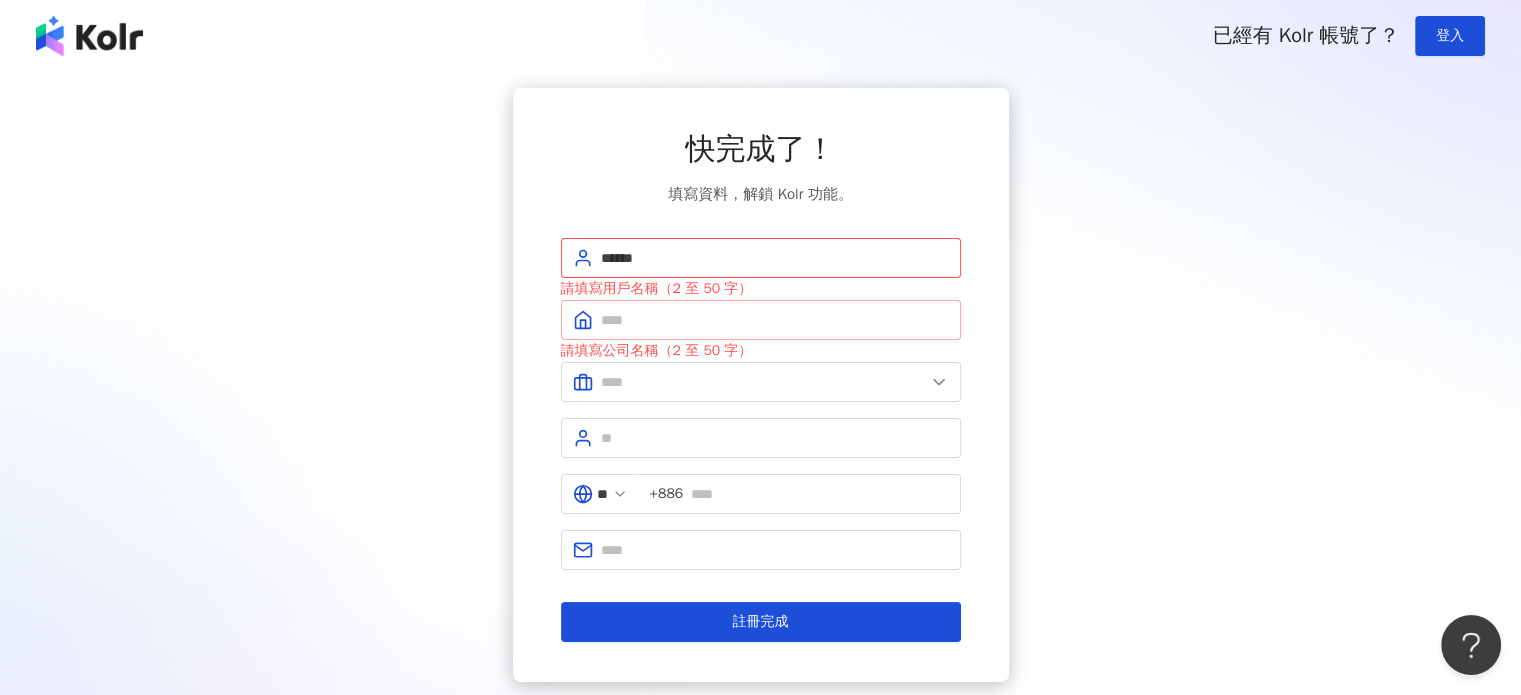 click at bounding box center [761, 320] 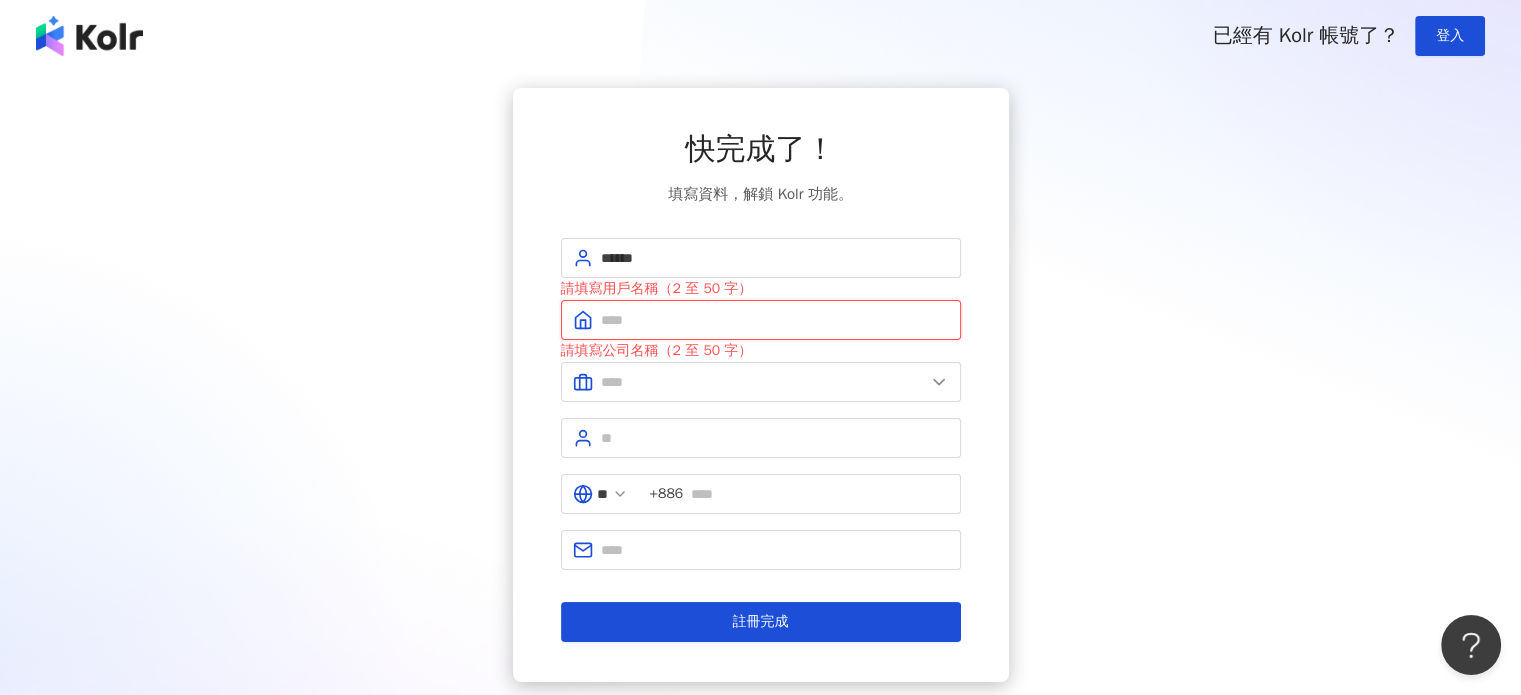 type on "*" 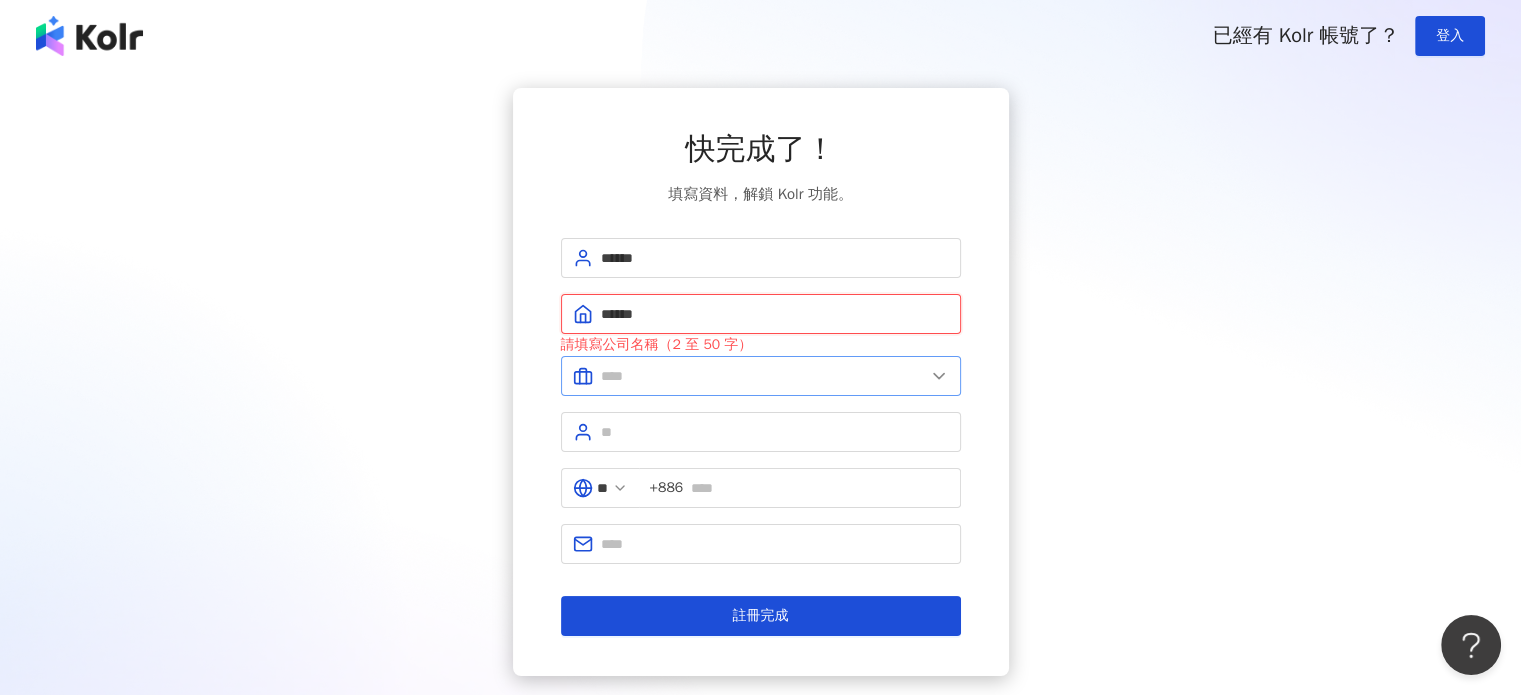 type on "******" 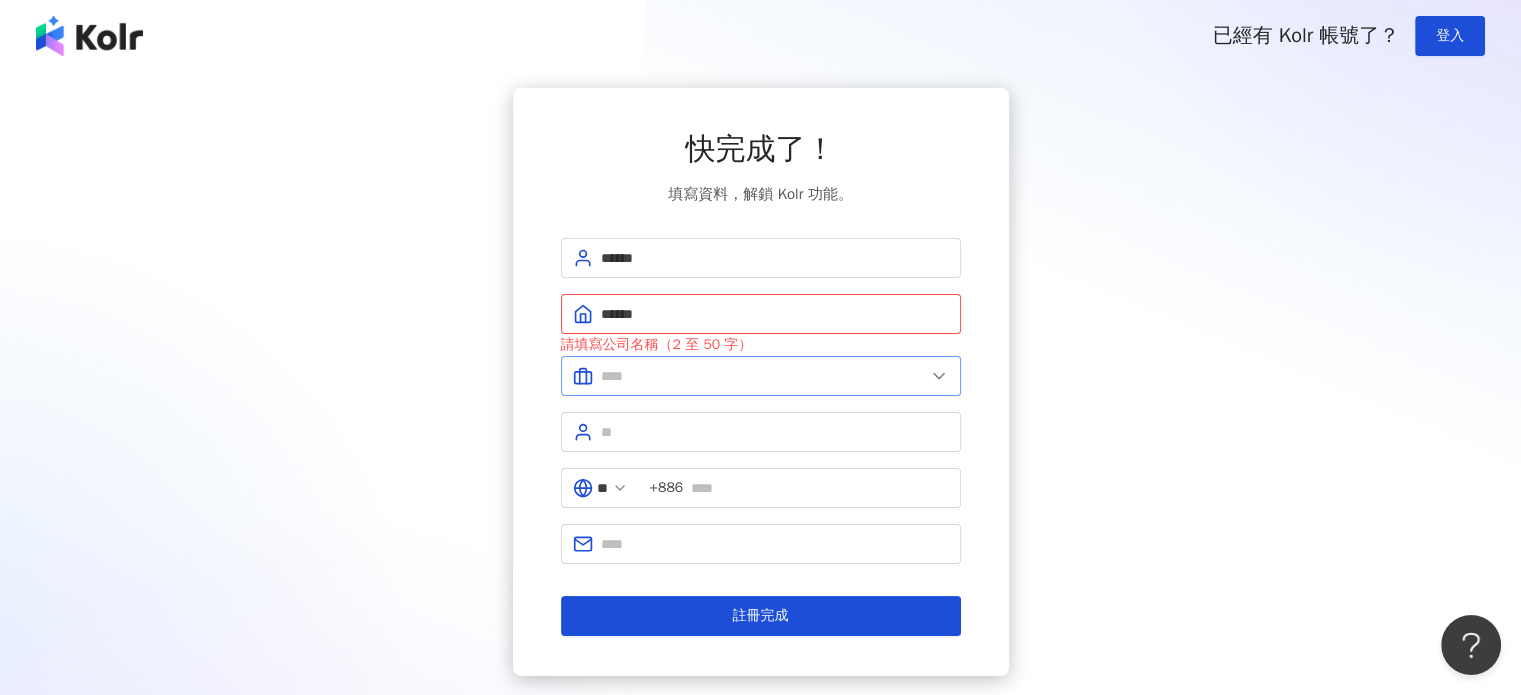 click at bounding box center (761, 376) 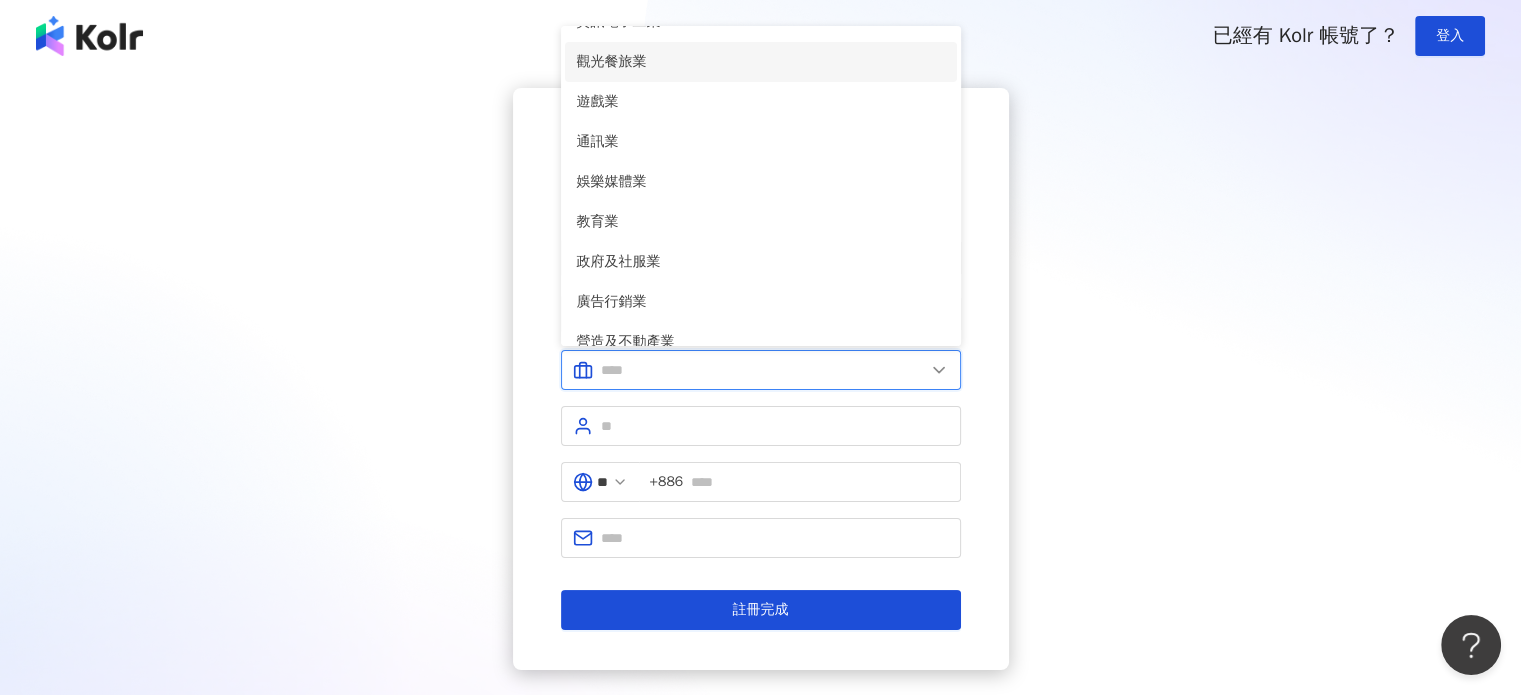 scroll, scrollTop: 408, scrollLeft: 0, axis: vertical 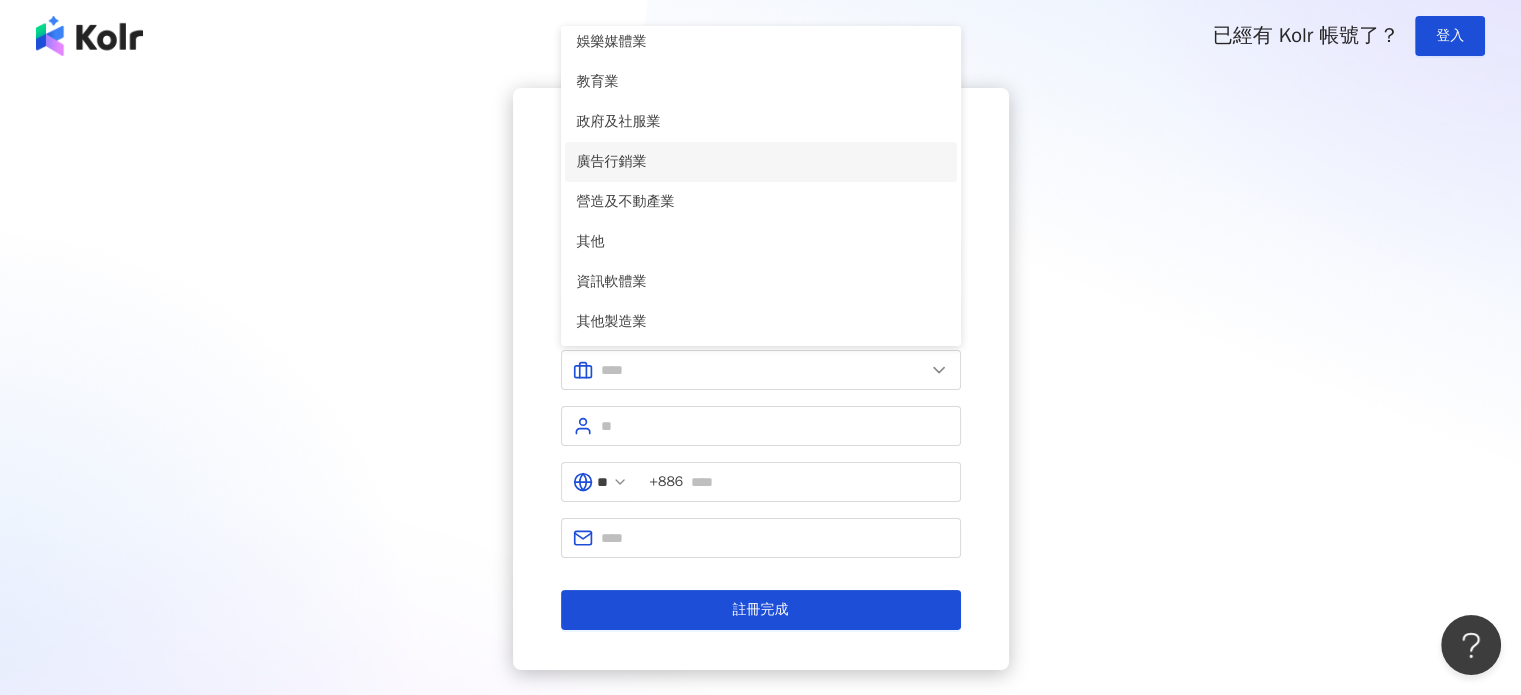 drag, startPoint x: 668, startPoint y: 155, endPoint x: 720, endPoint y: 198, distance: 67.47592 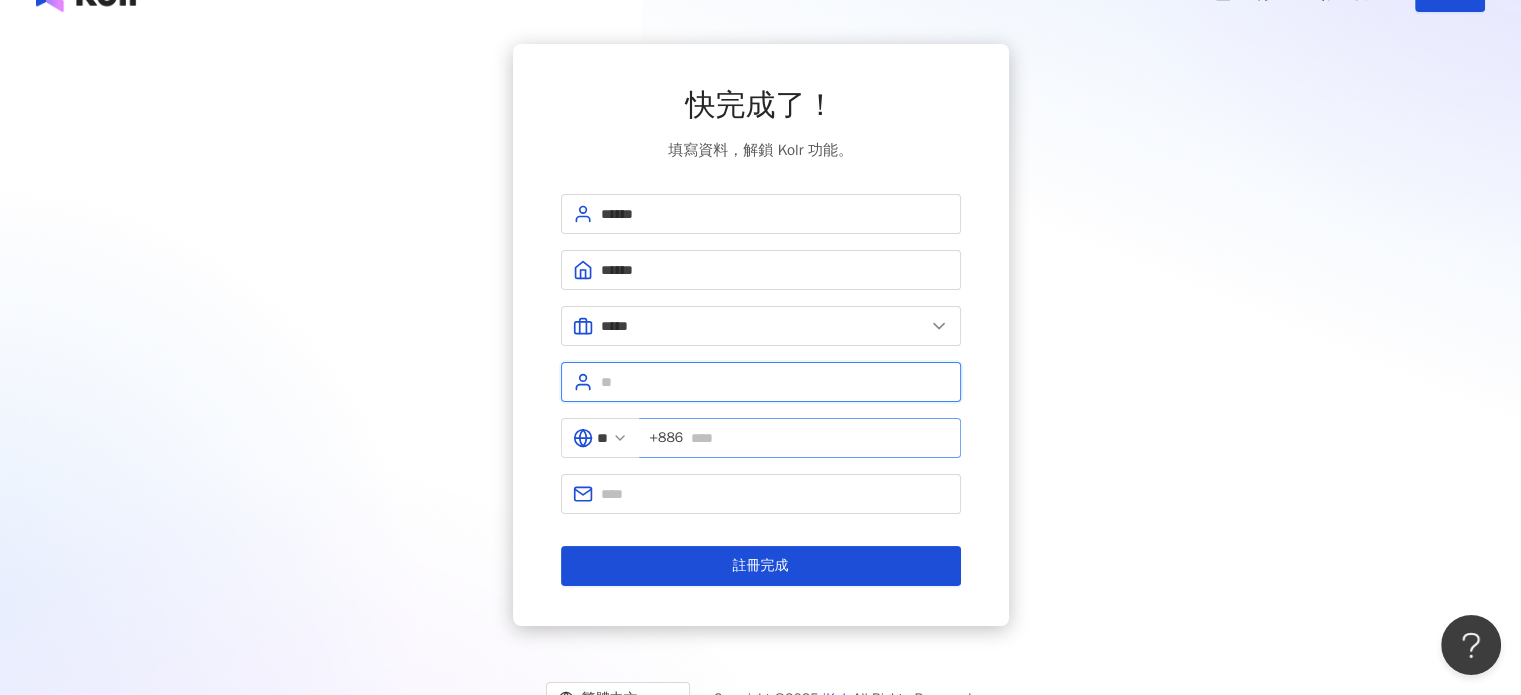 click on "****** ****** ***** 美容業 醫療生技及保健業 食品飲料業 批發及零售業 電子商務業 金融業 資訊電子工業 觀光餐旅業 遊戲業 通訊業 娛樂媒體業 教育業 政府及社服業 廣告行銷業 營造及不動產業 其他 資訊軟體業 其他製造業 ** [PHONE] 註冊完成" at bounding box center (761, 390) 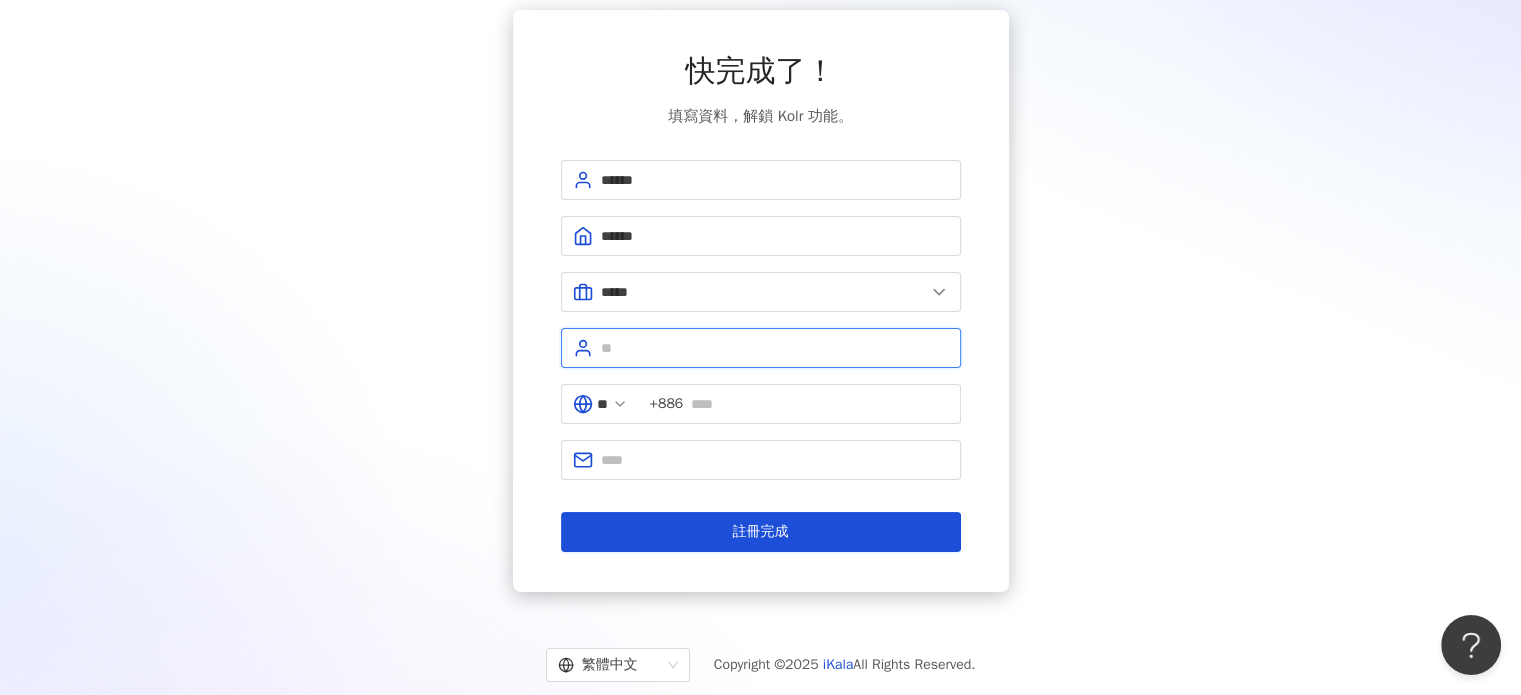 scroll, scrollTop: 100, scrollLeft: 0, axis: vertical 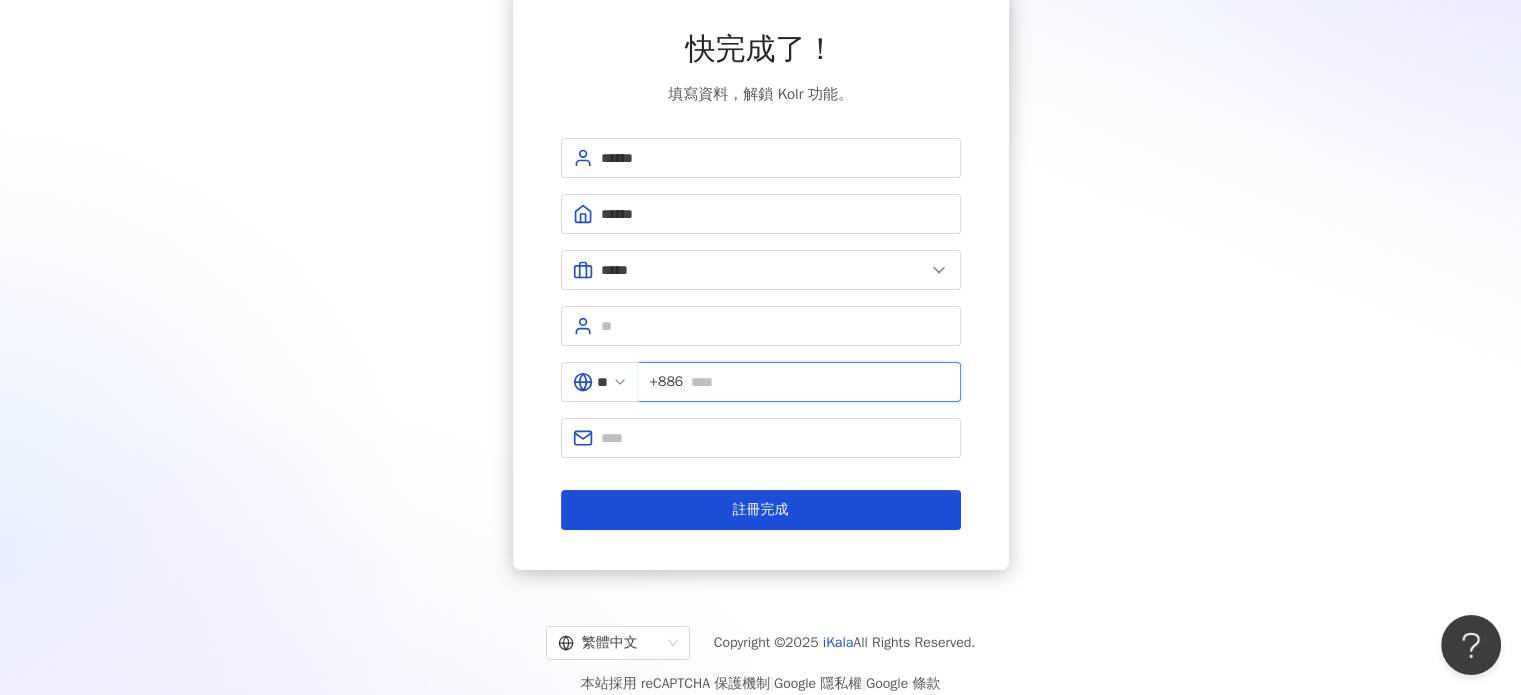 click at bounding box center (819, 382) 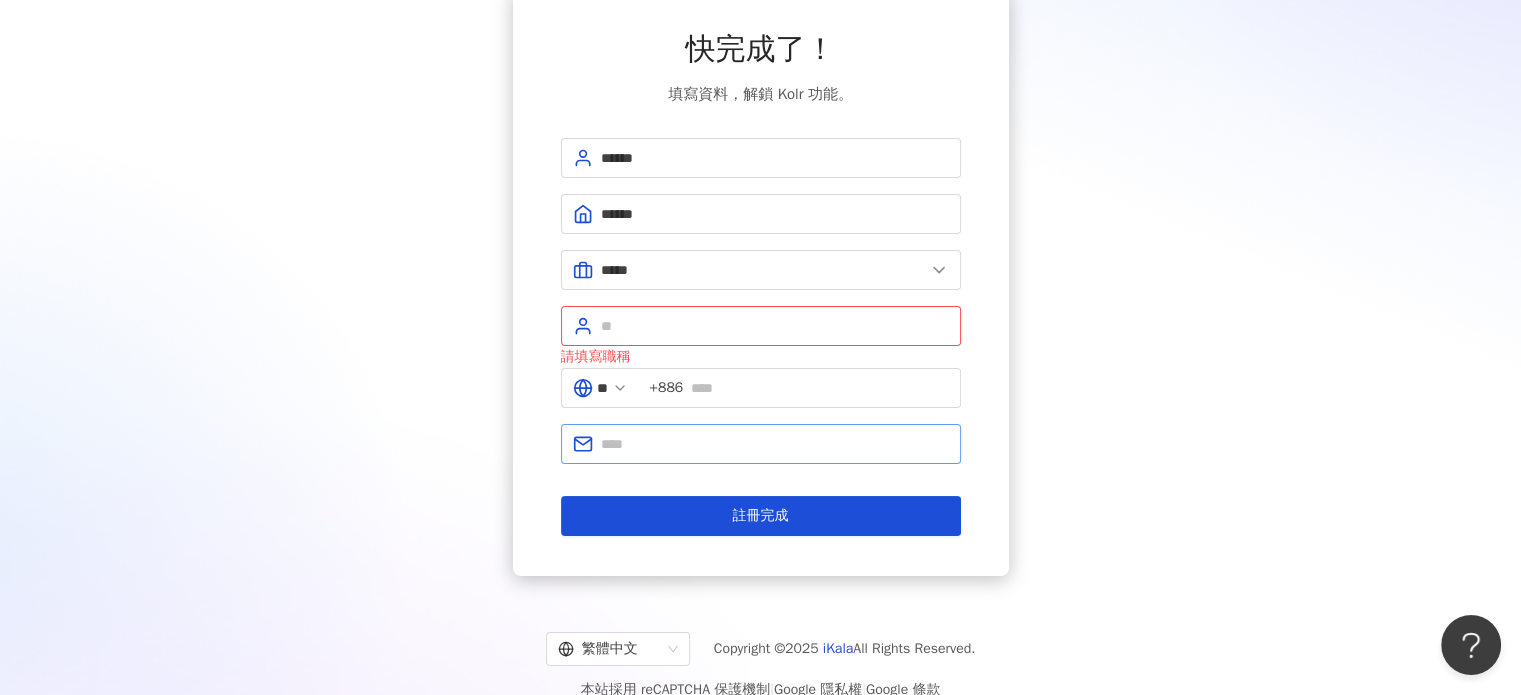 click at bounding box center [761, 444] 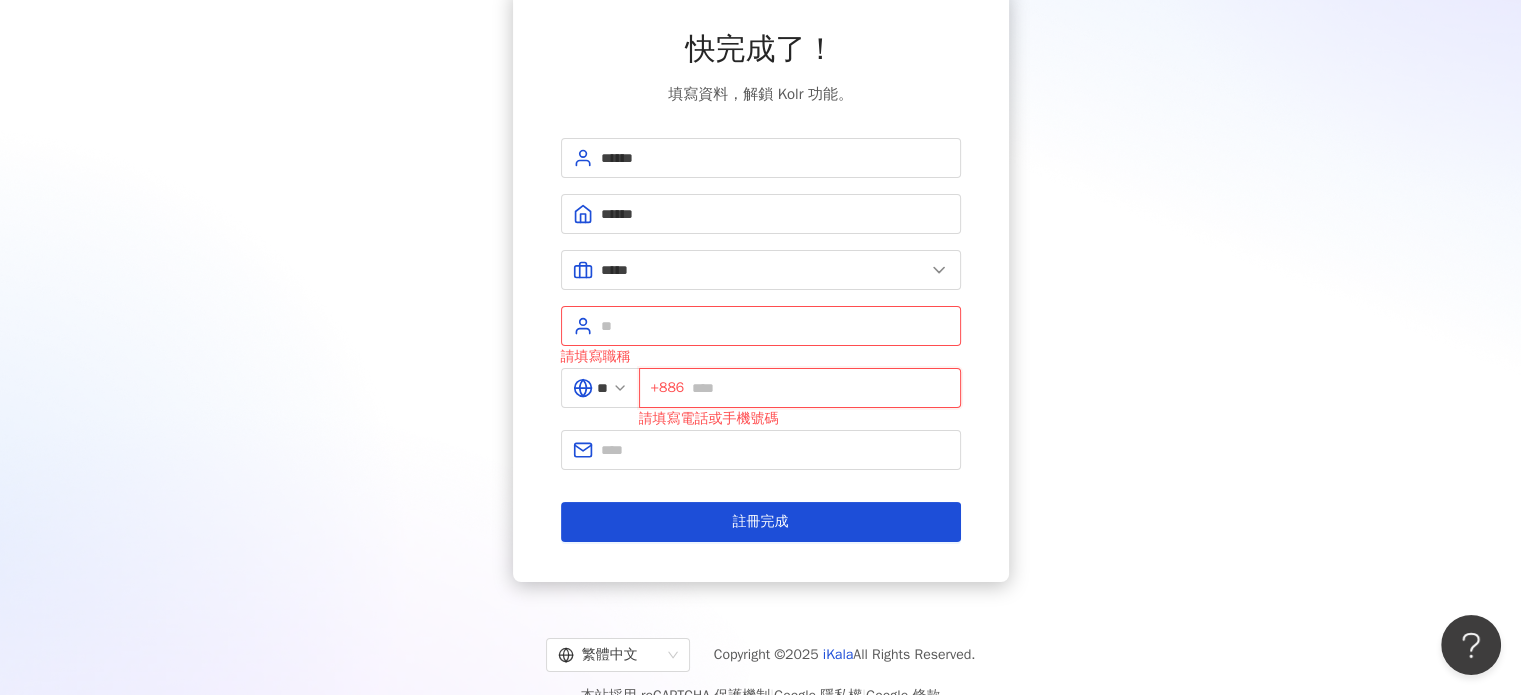 click at bounding box center [820, 388] 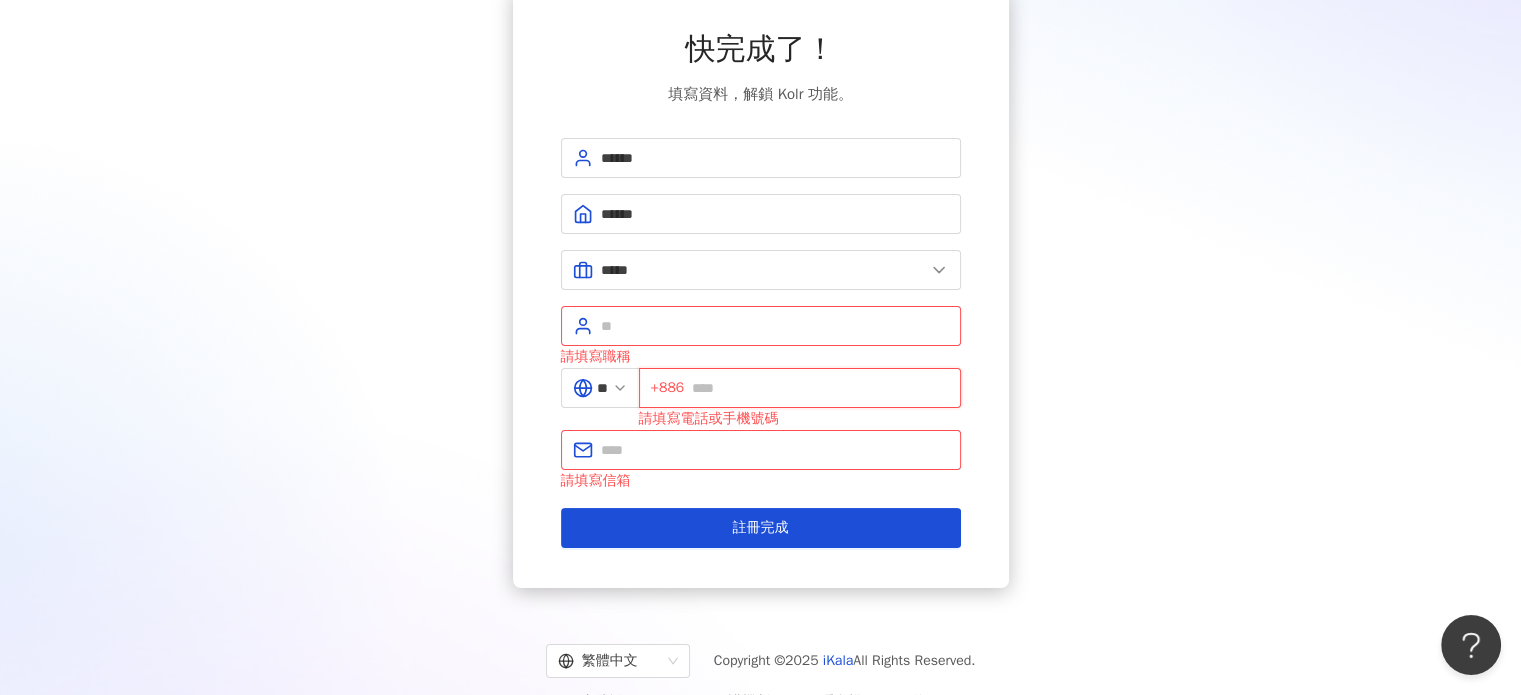 type on "**********" 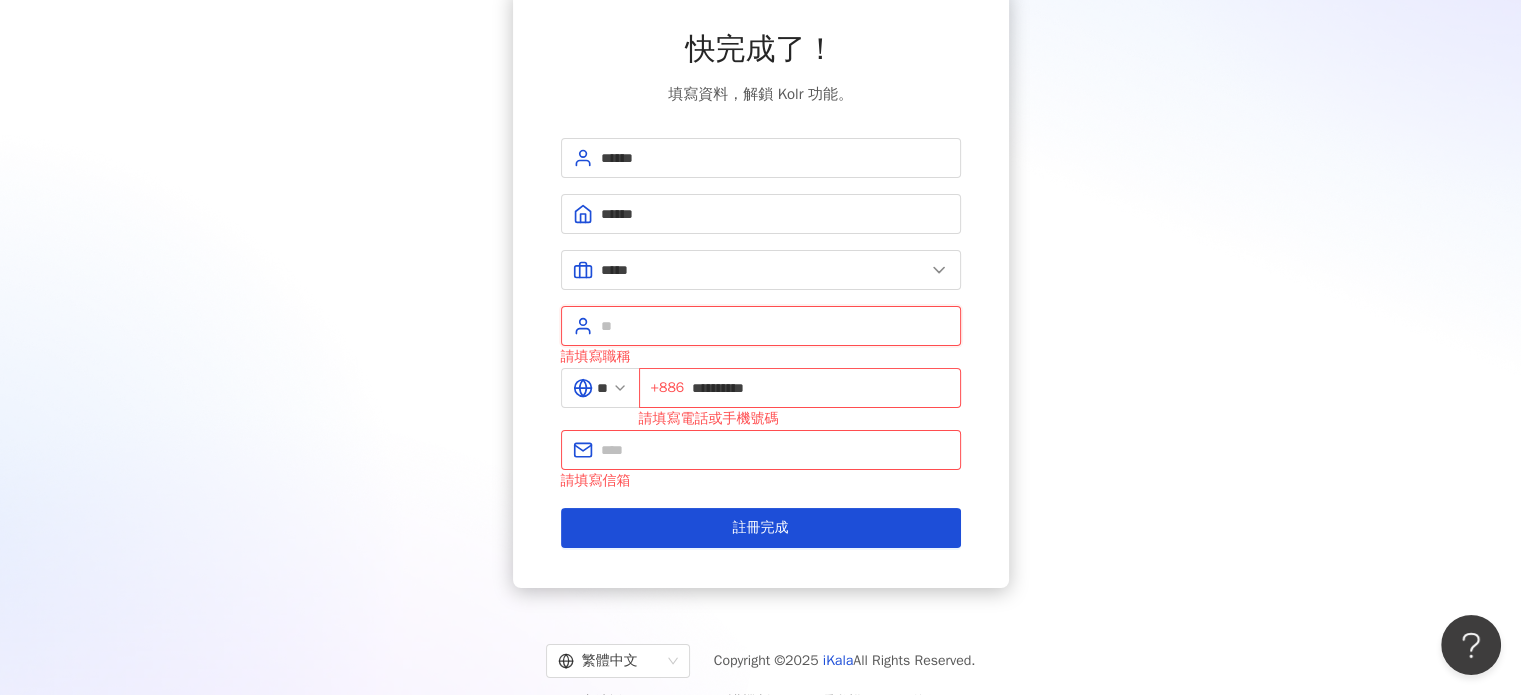 click at bounding box center [775, 326] 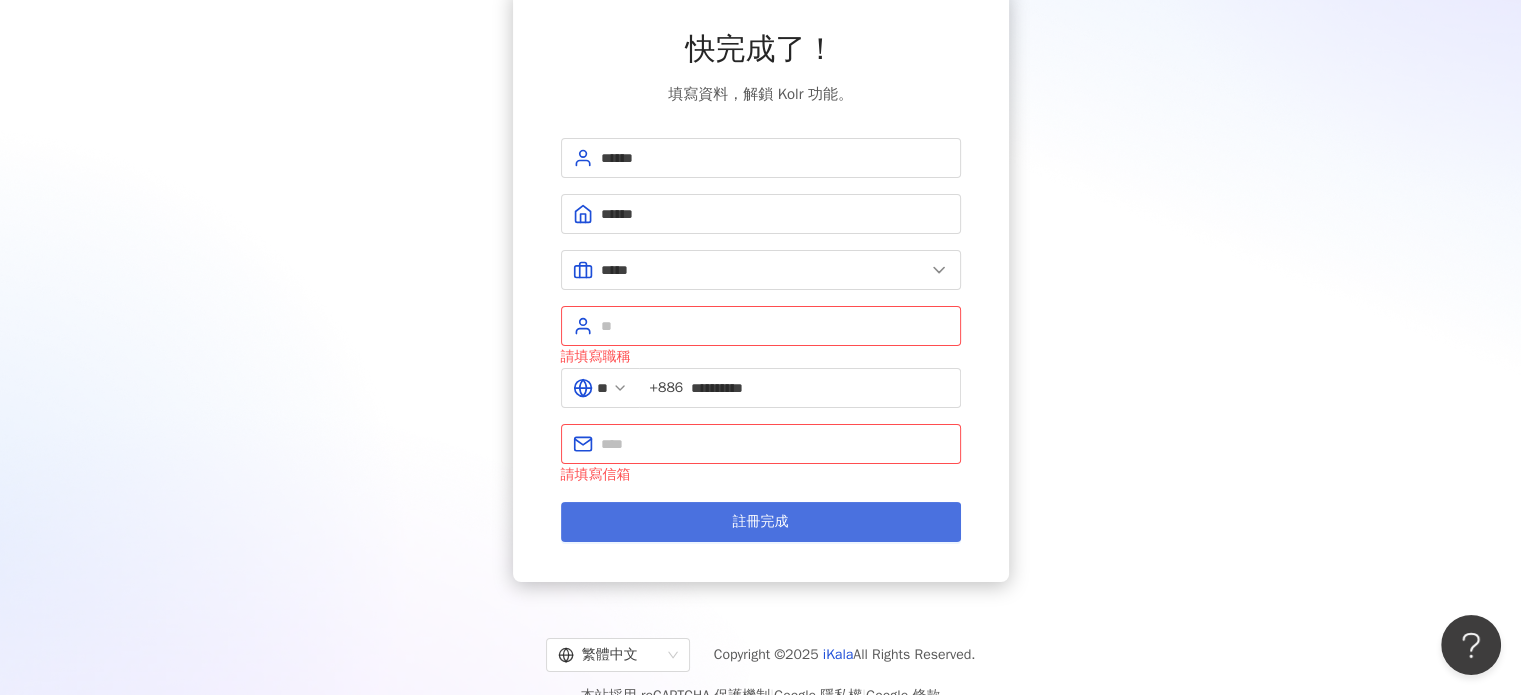 click on "註冊完成" at bounding box center [761, 522] 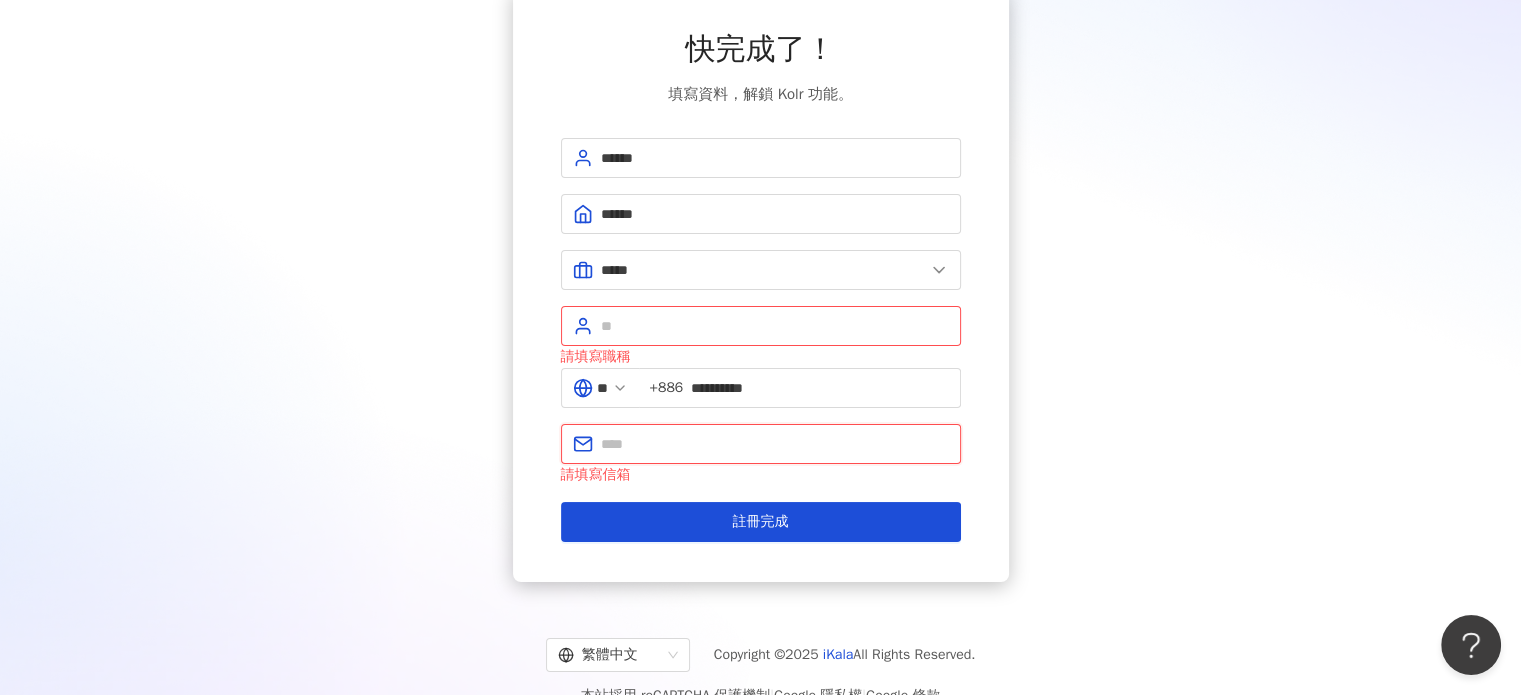 click at bounding box center [775, 444] 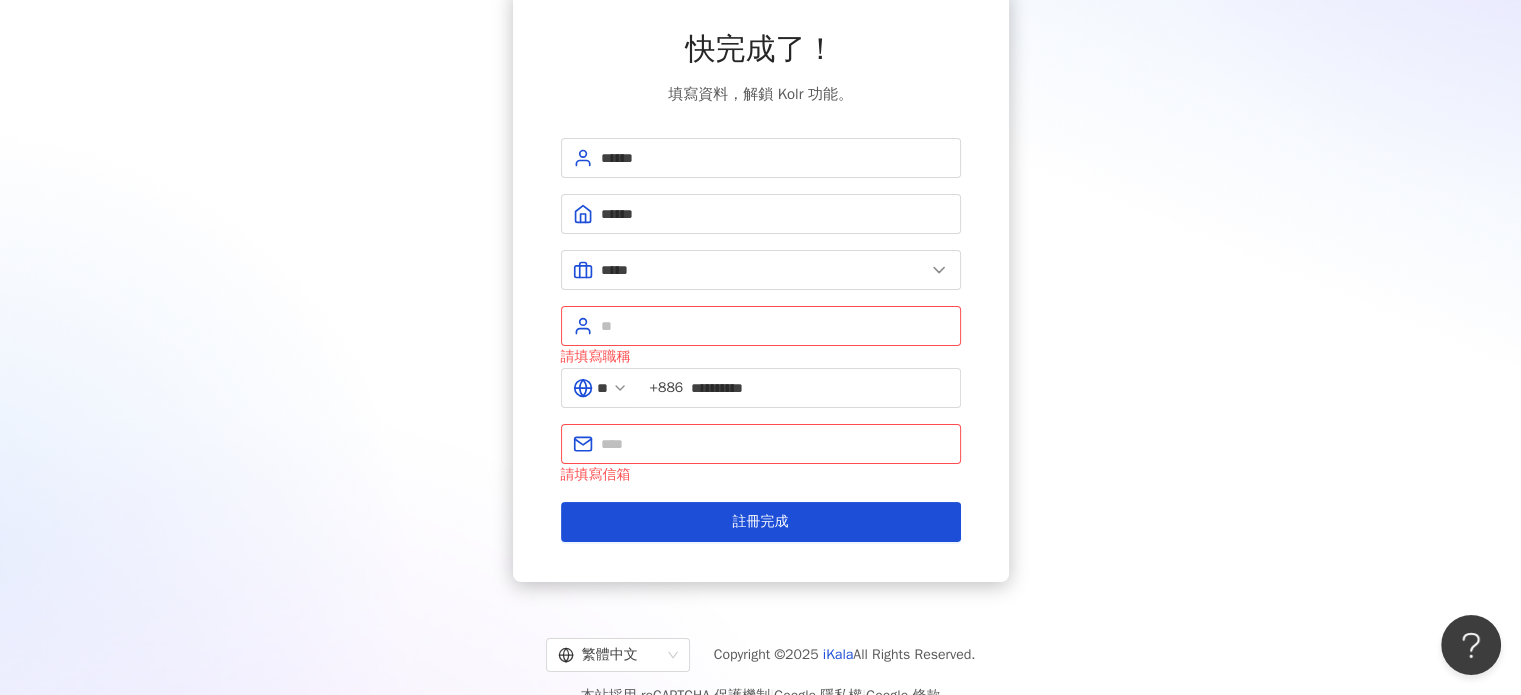 click on "**********" at bounding box center [760, 285] 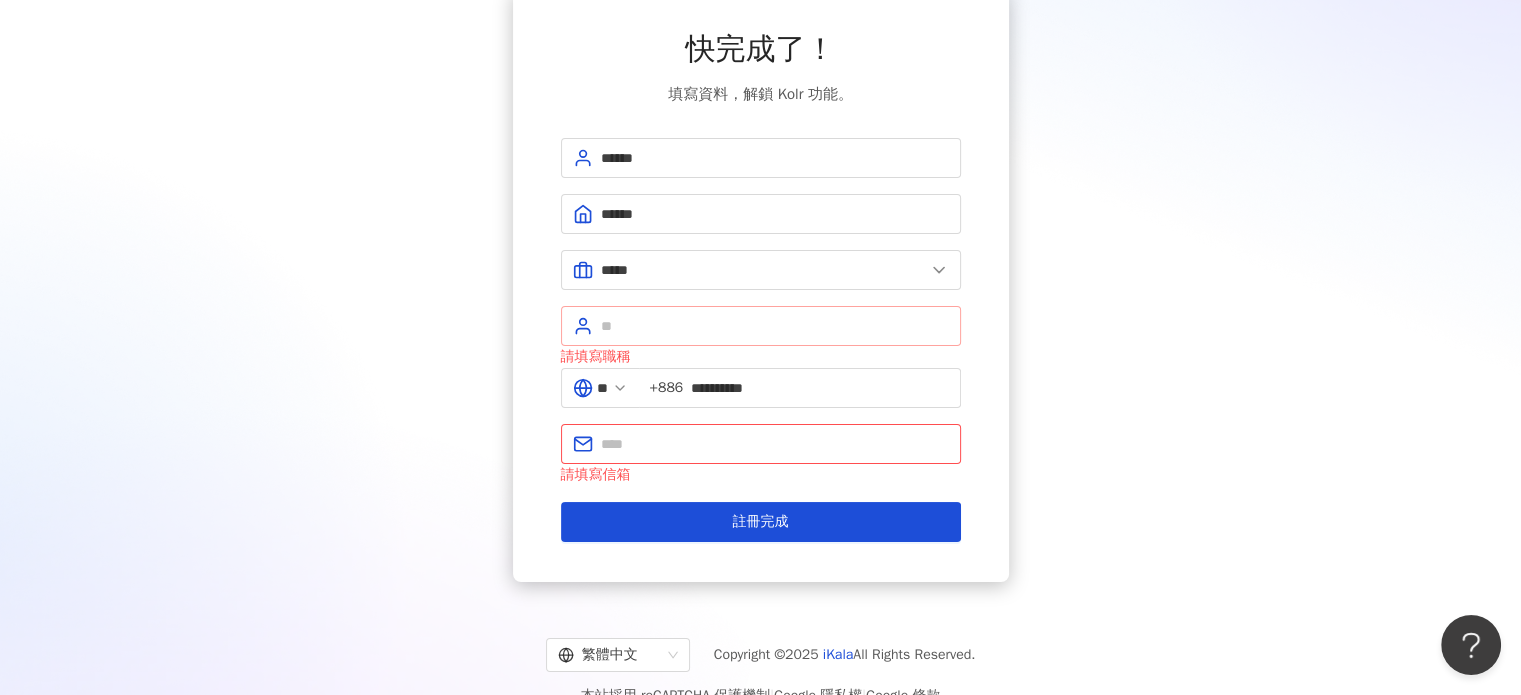click at bounding box center (761, 326) 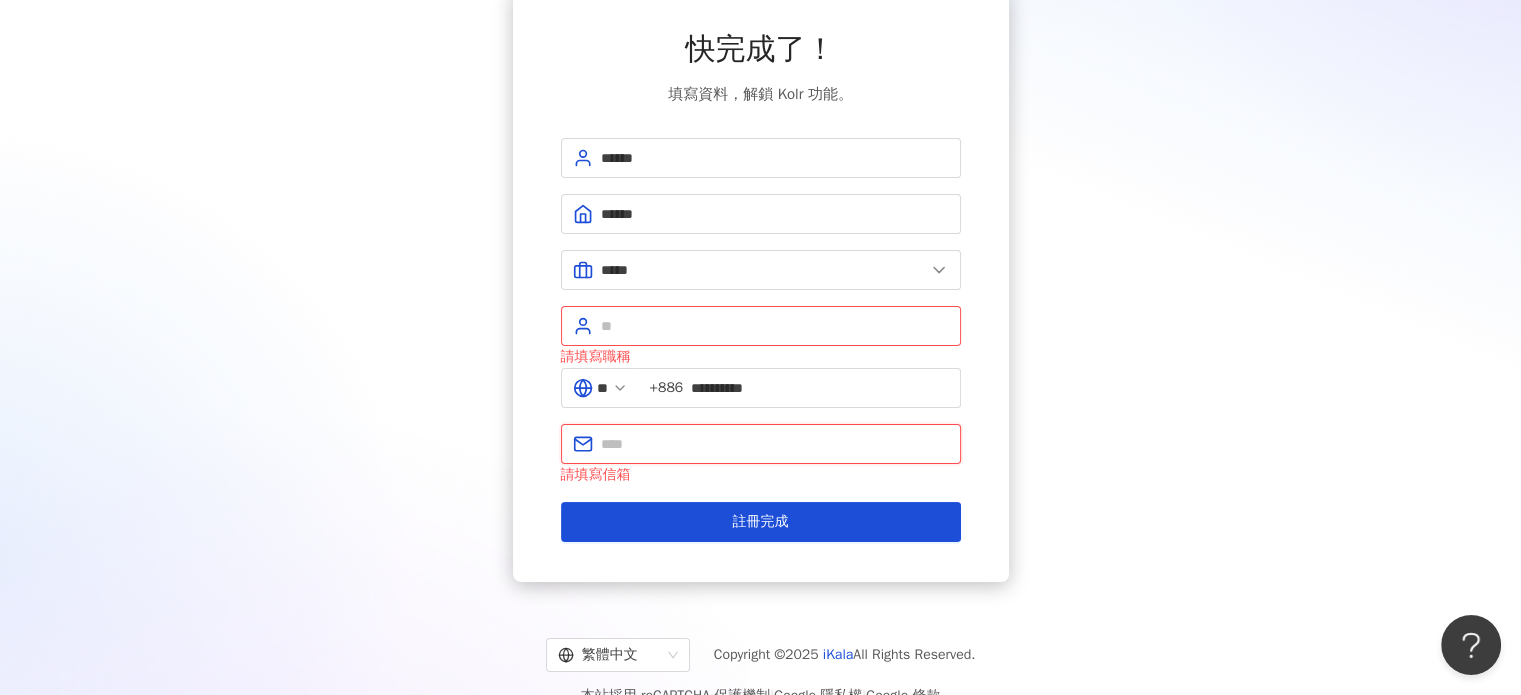 click at bounding box center [775, 444] 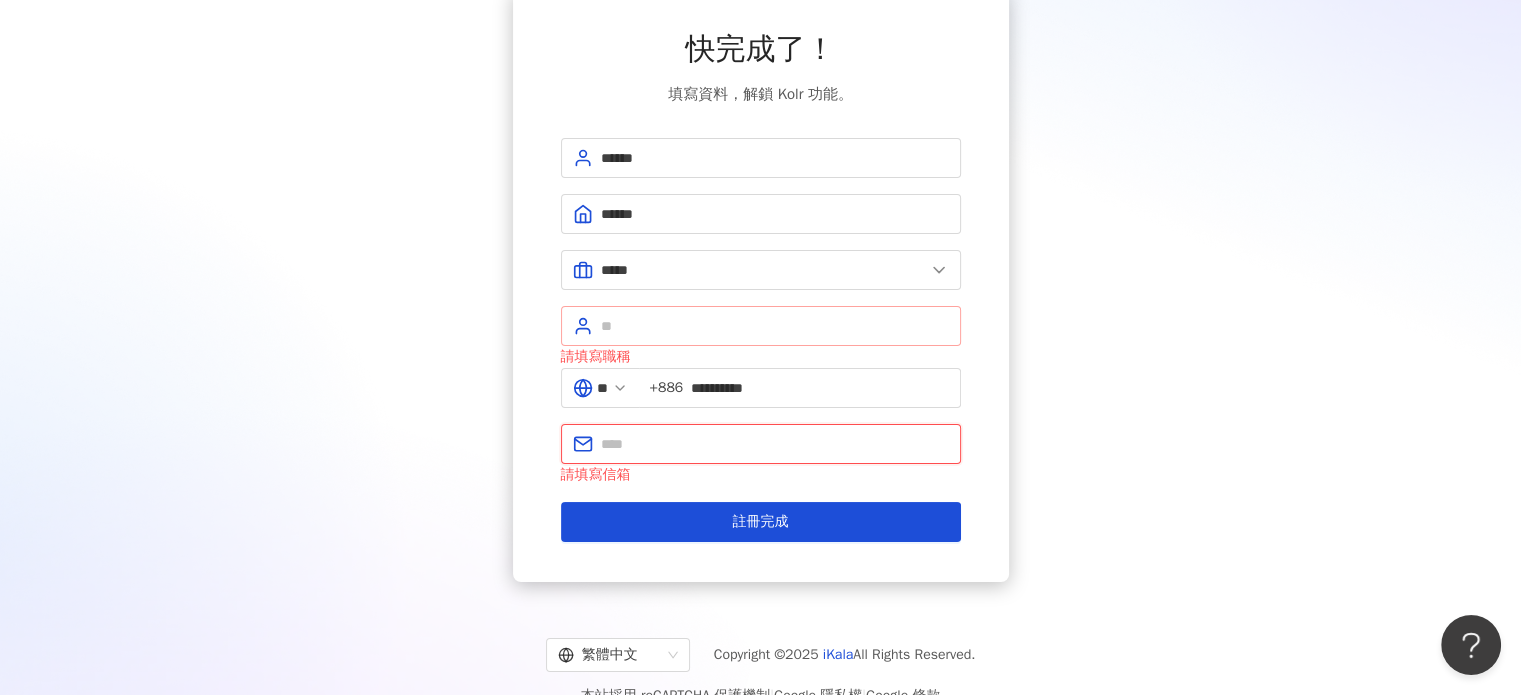 paste on "**********" 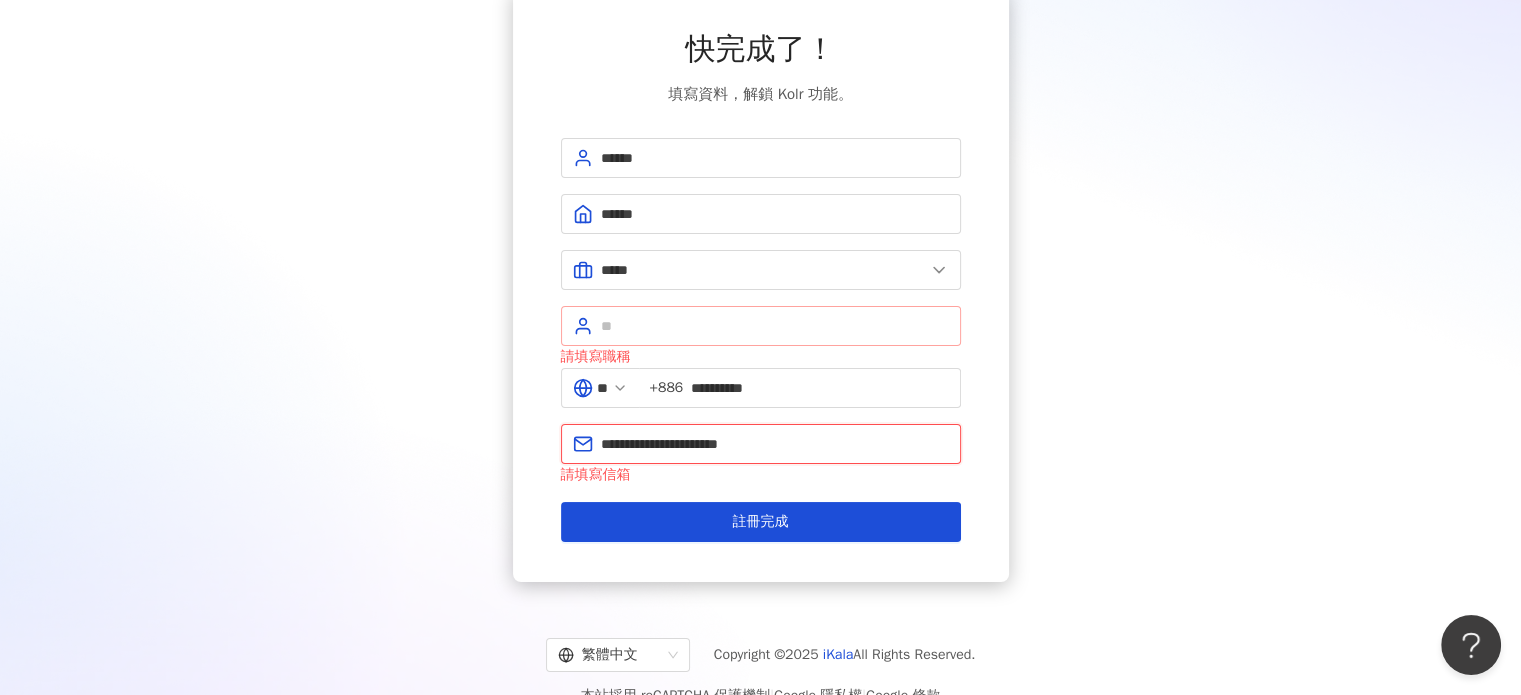 type on "**********" 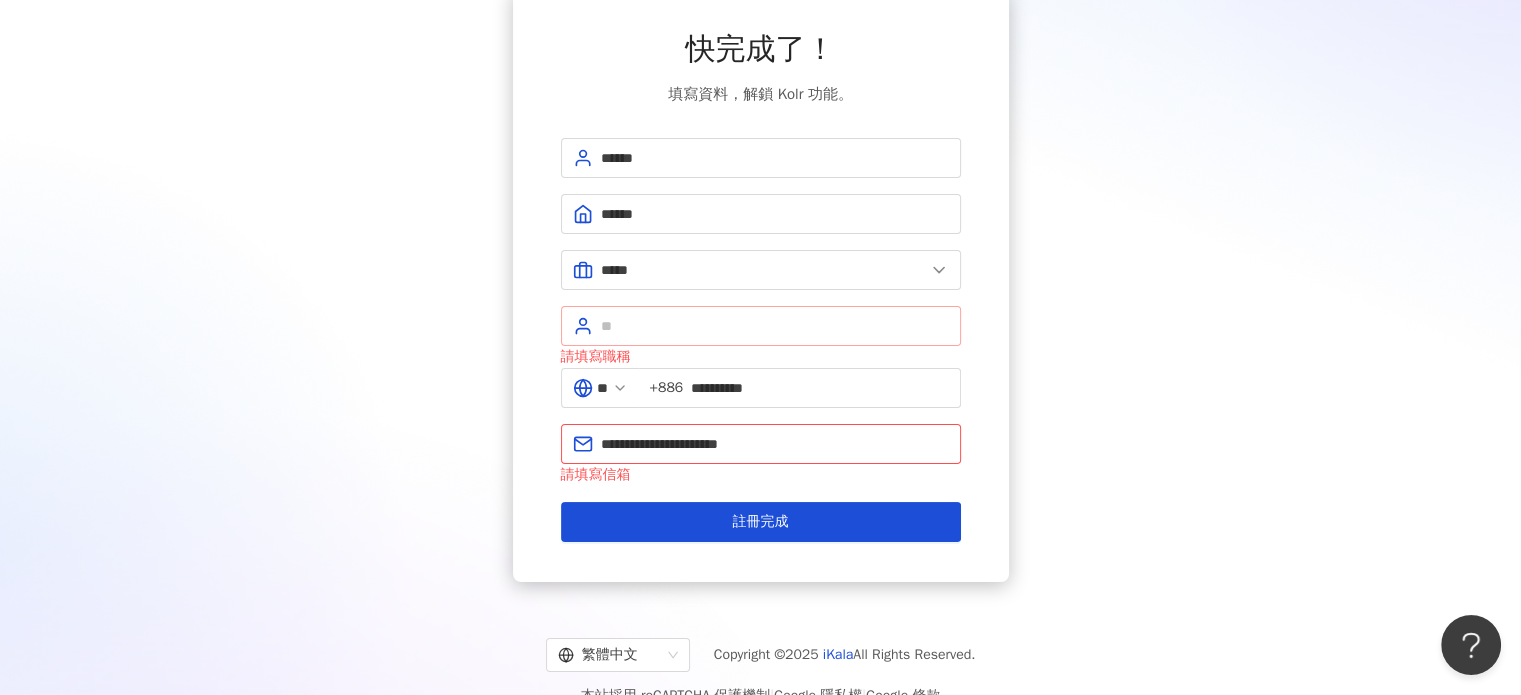 click at bounding box center [761, 326] 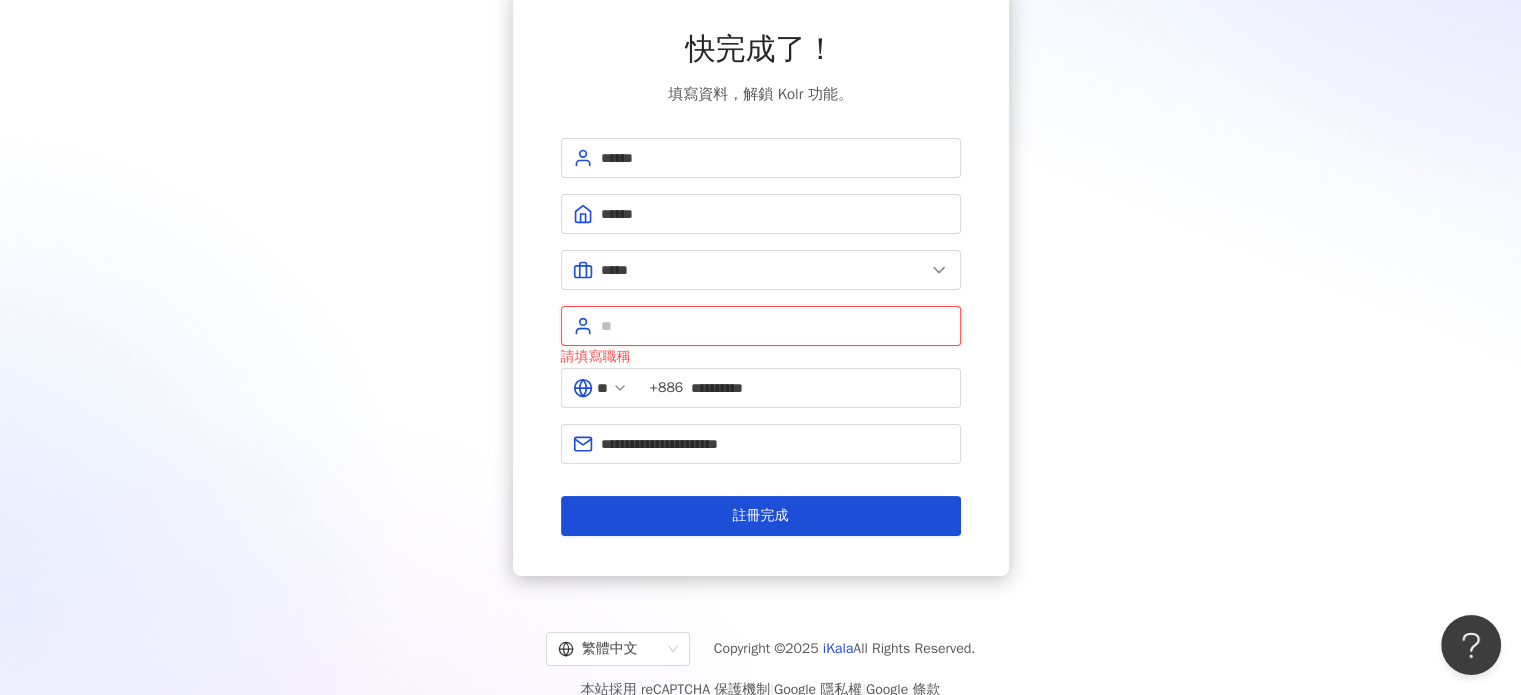 click at bounding box center [775, 326] 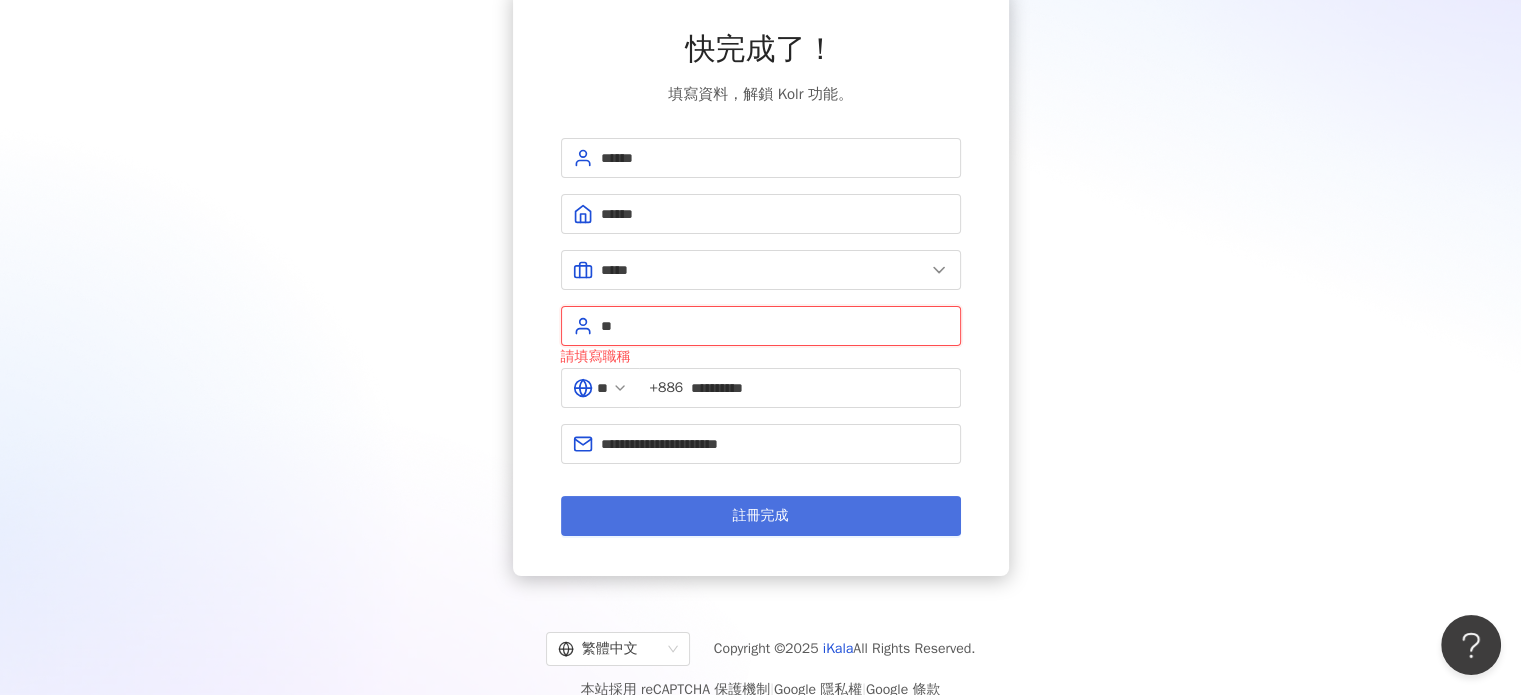 type on "**" 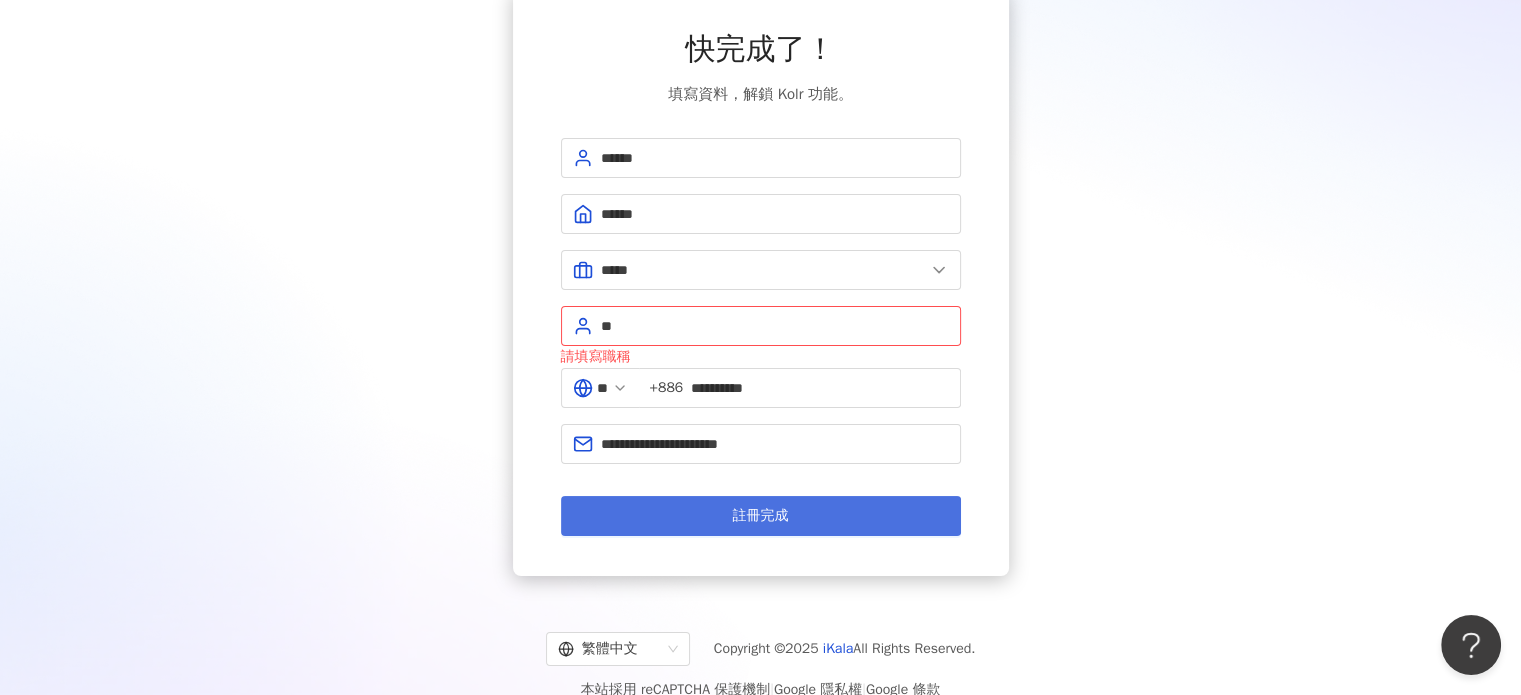 click on "註冊完成" at bounding box center [761, 516] 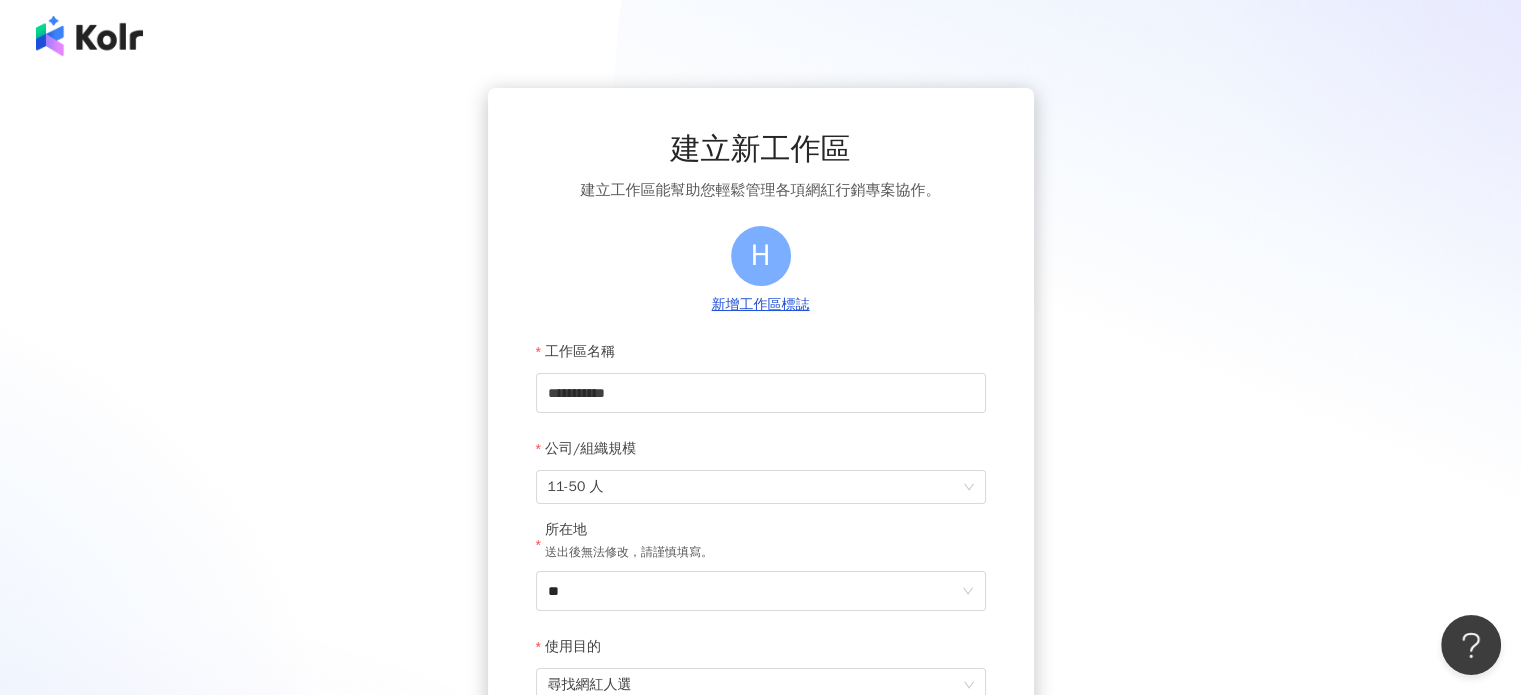 scroll, scrollTop: 100, scrollLeft: 0, axis: vertical 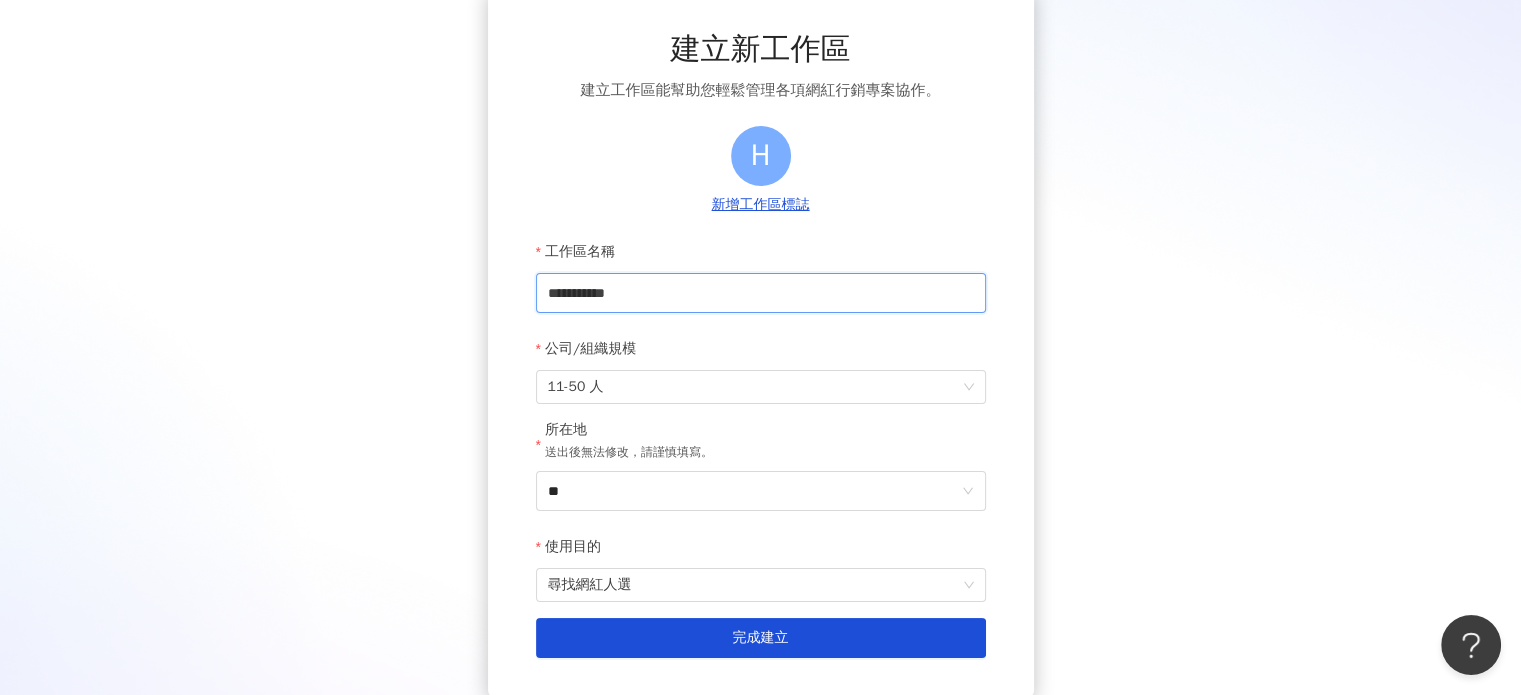 click on "**********" at bounding box center (761, 293) 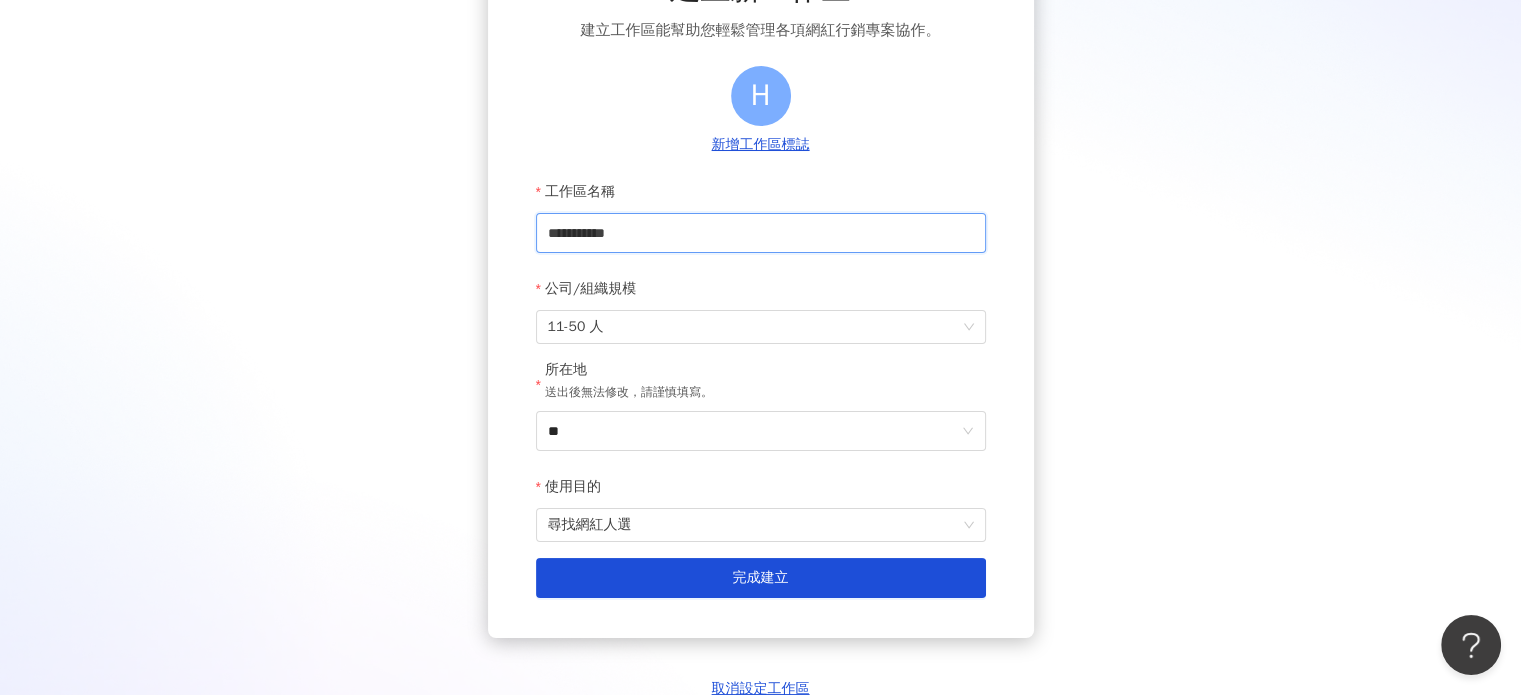 scroll, scrollTop: 200, scrollLeft: 0, axis: vertical 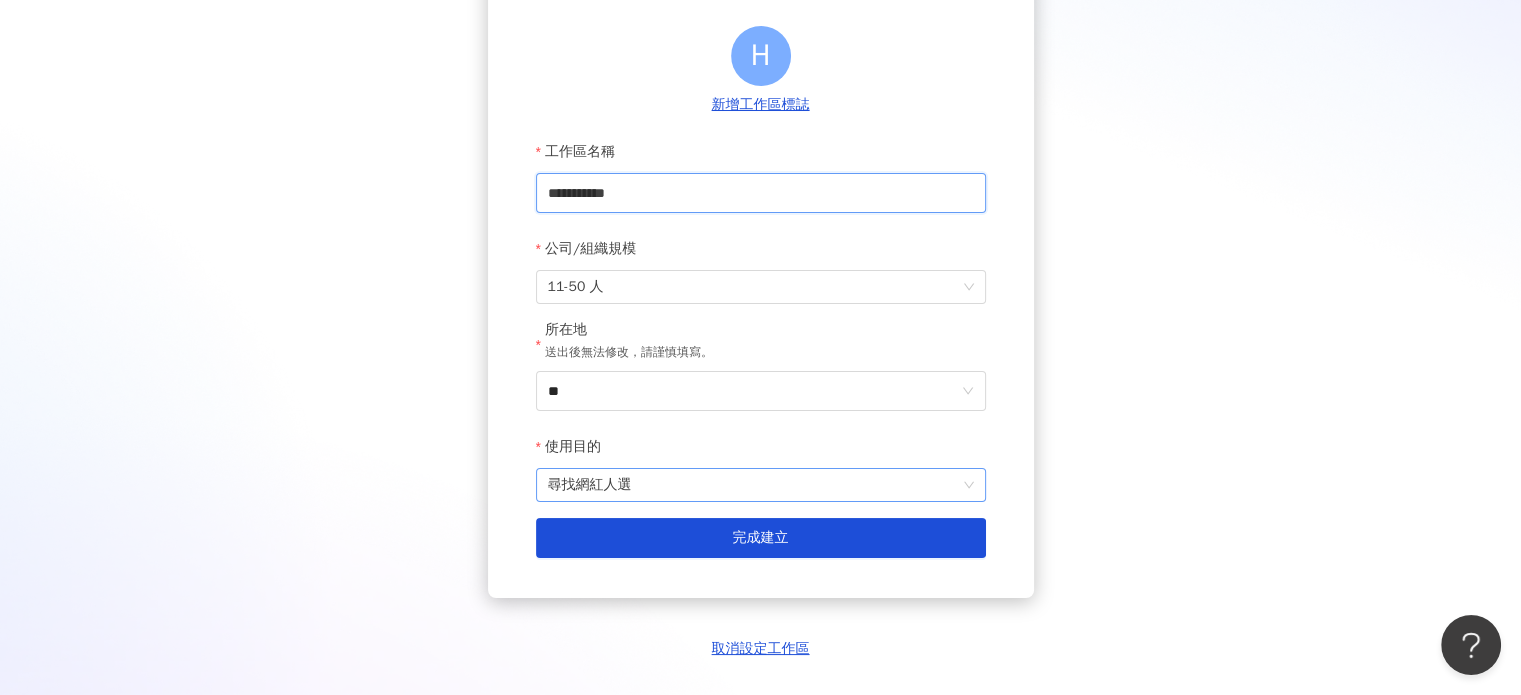 click on "尋找網紅人選" at bounding box center (761, 485) 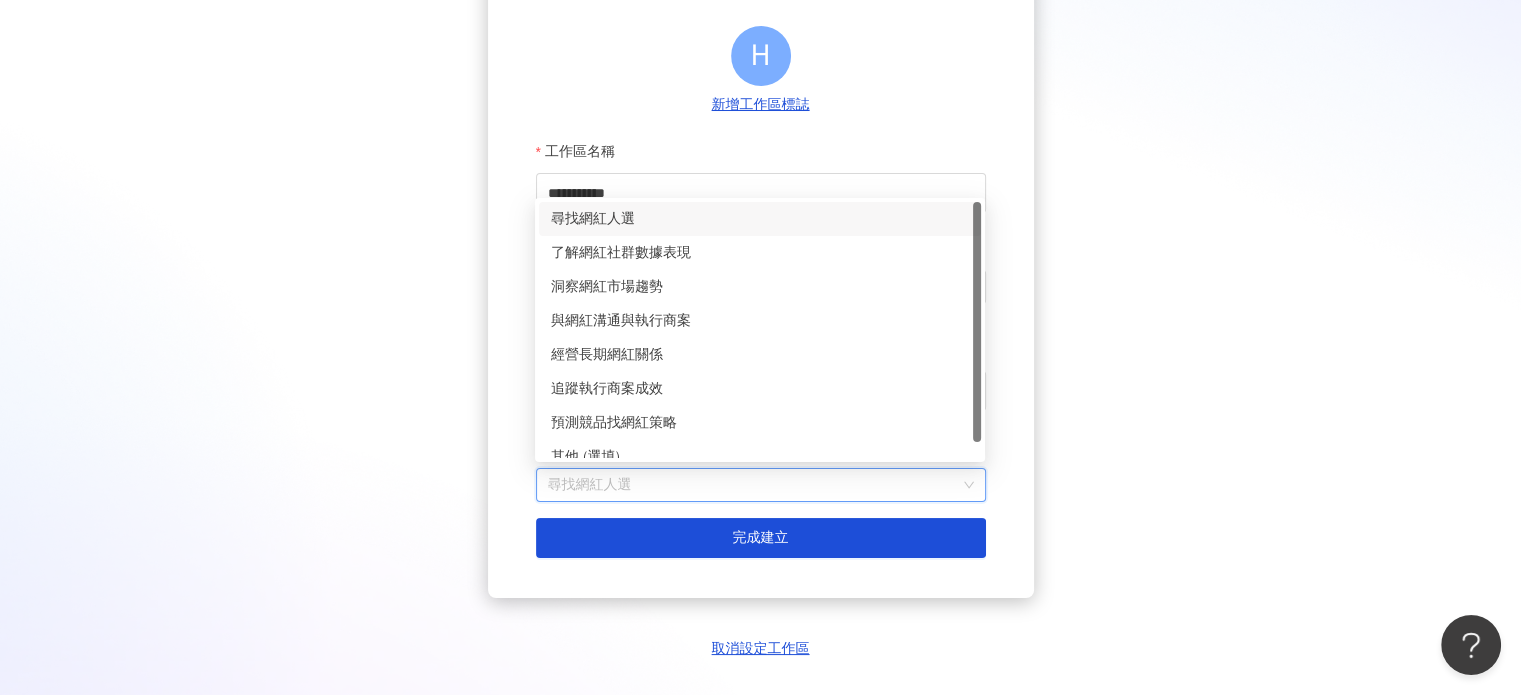 click on "尋找網紅人選" at bounding box center [761, 485] 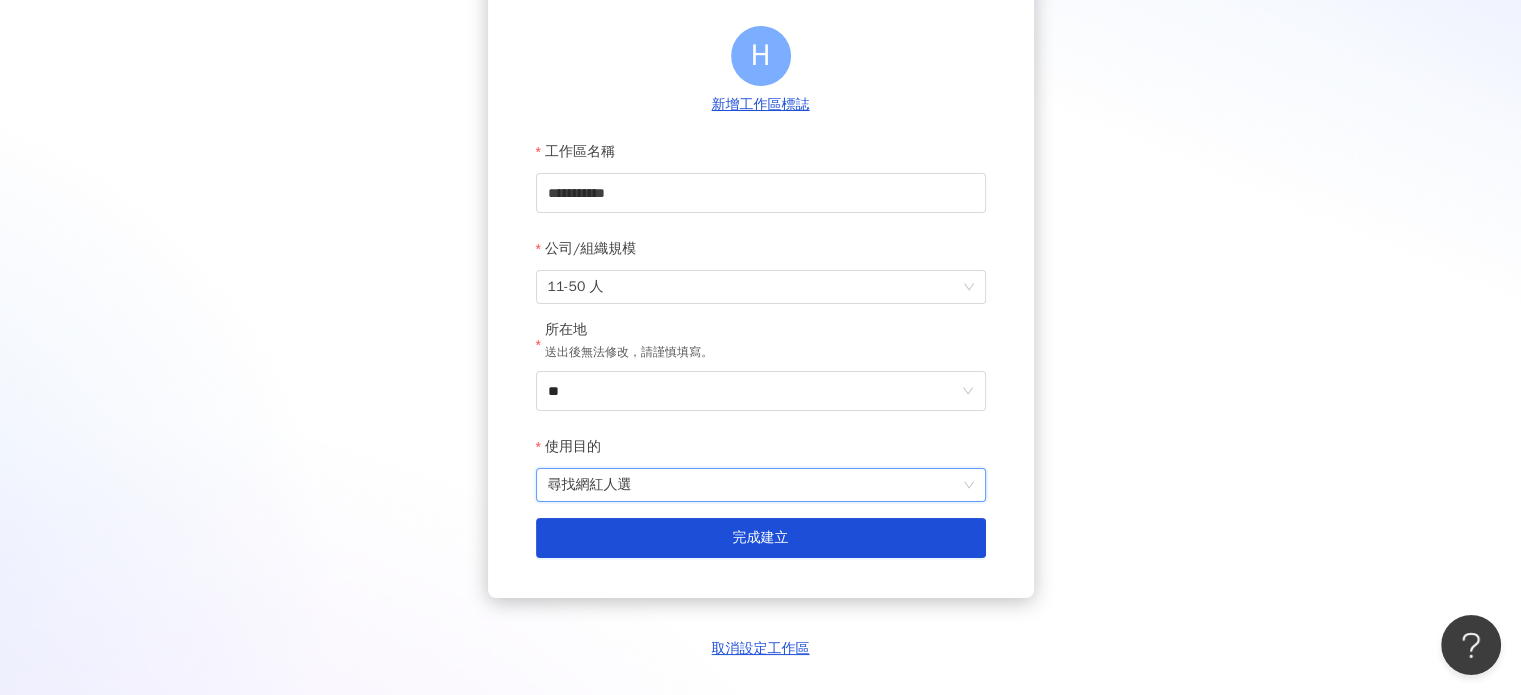 click on "尋找網紅人選" at bounding box center (761, 485) 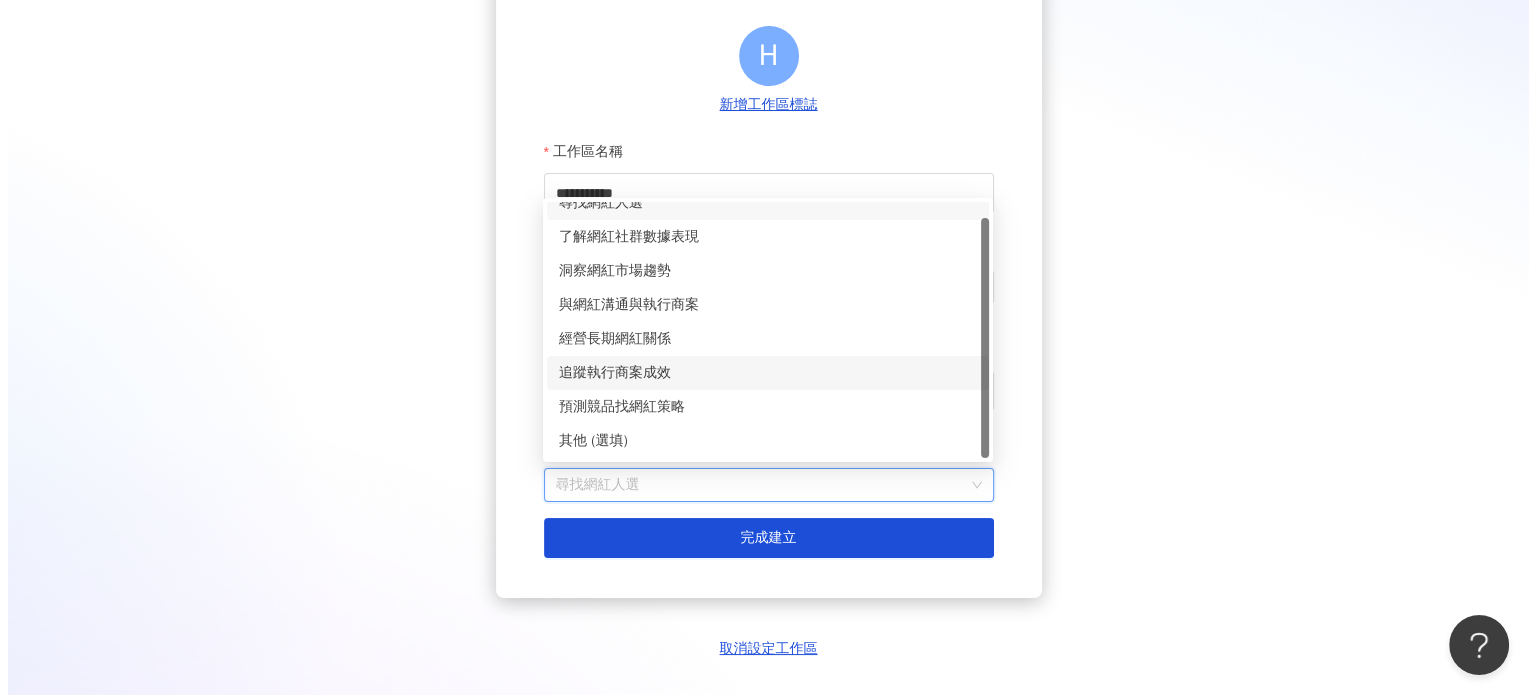 scroll, scrollTop: 0, scrollLeft: 0, axis: both 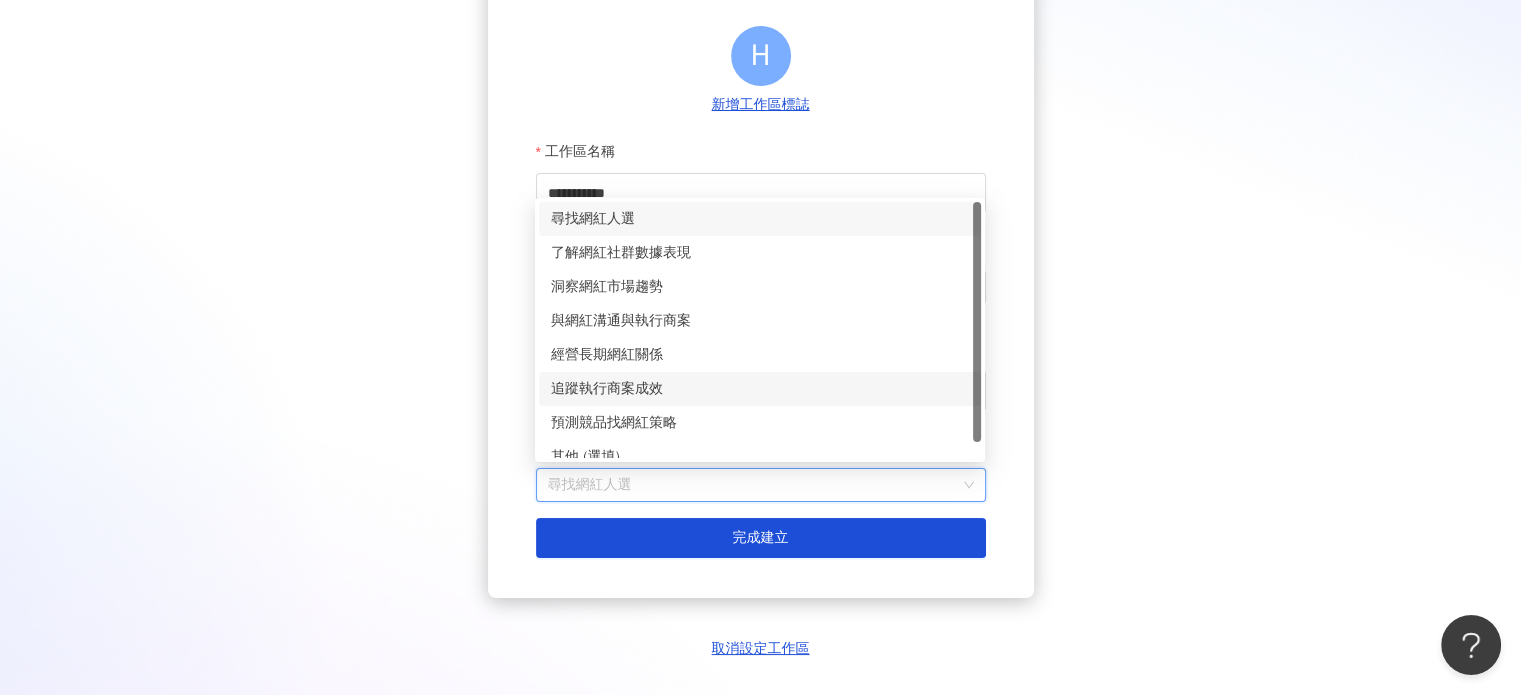 click on "**********" at bounding box center (761, 243) 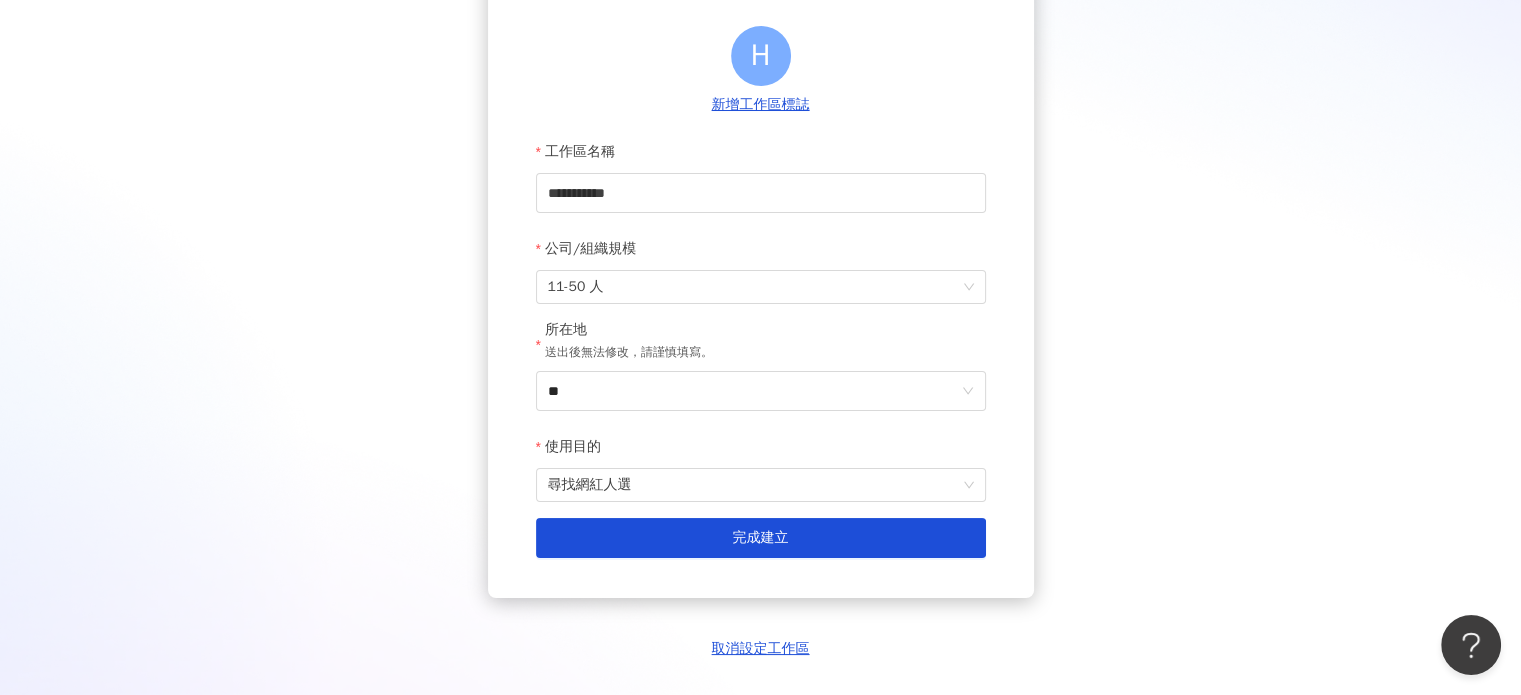 click on "取消設定工作區" at bounding box center (761, 649) 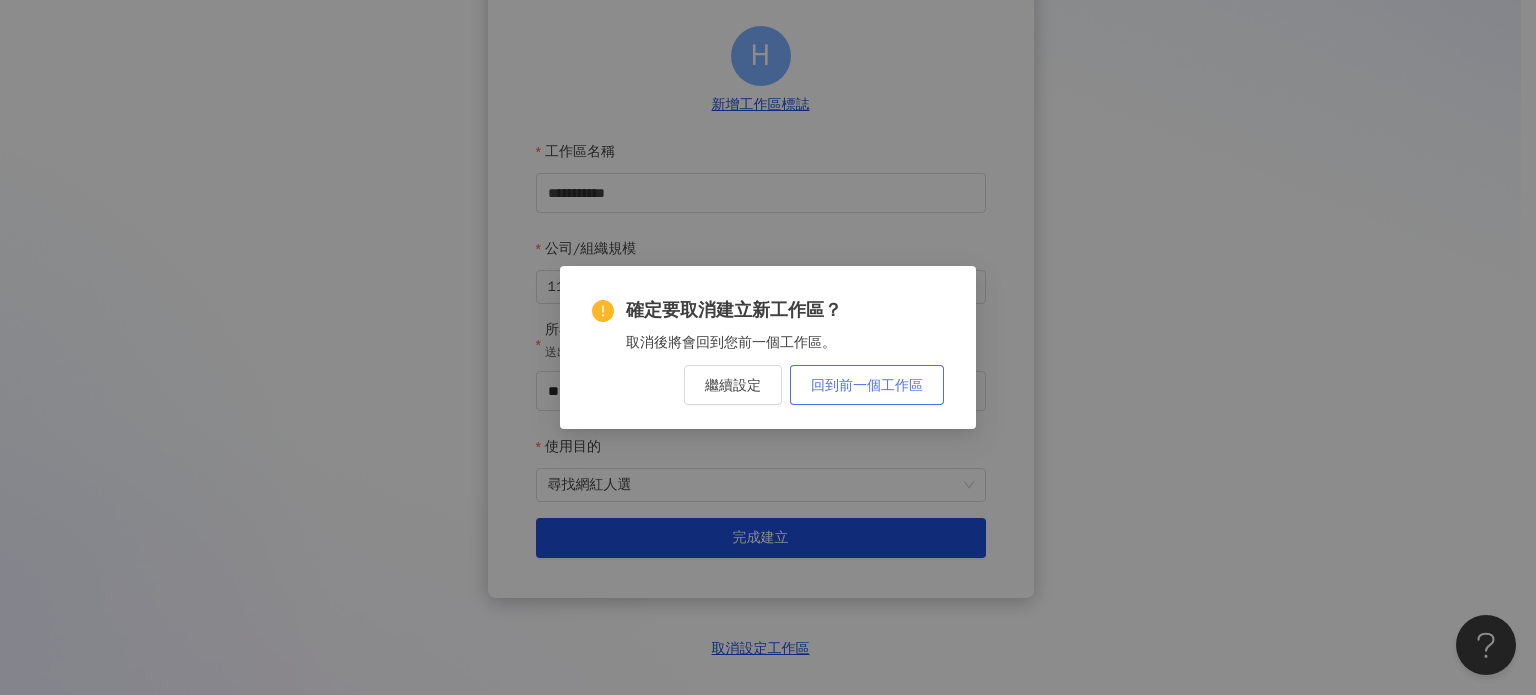 click on "回到前一個工作區" at bounding box center [867, 385] 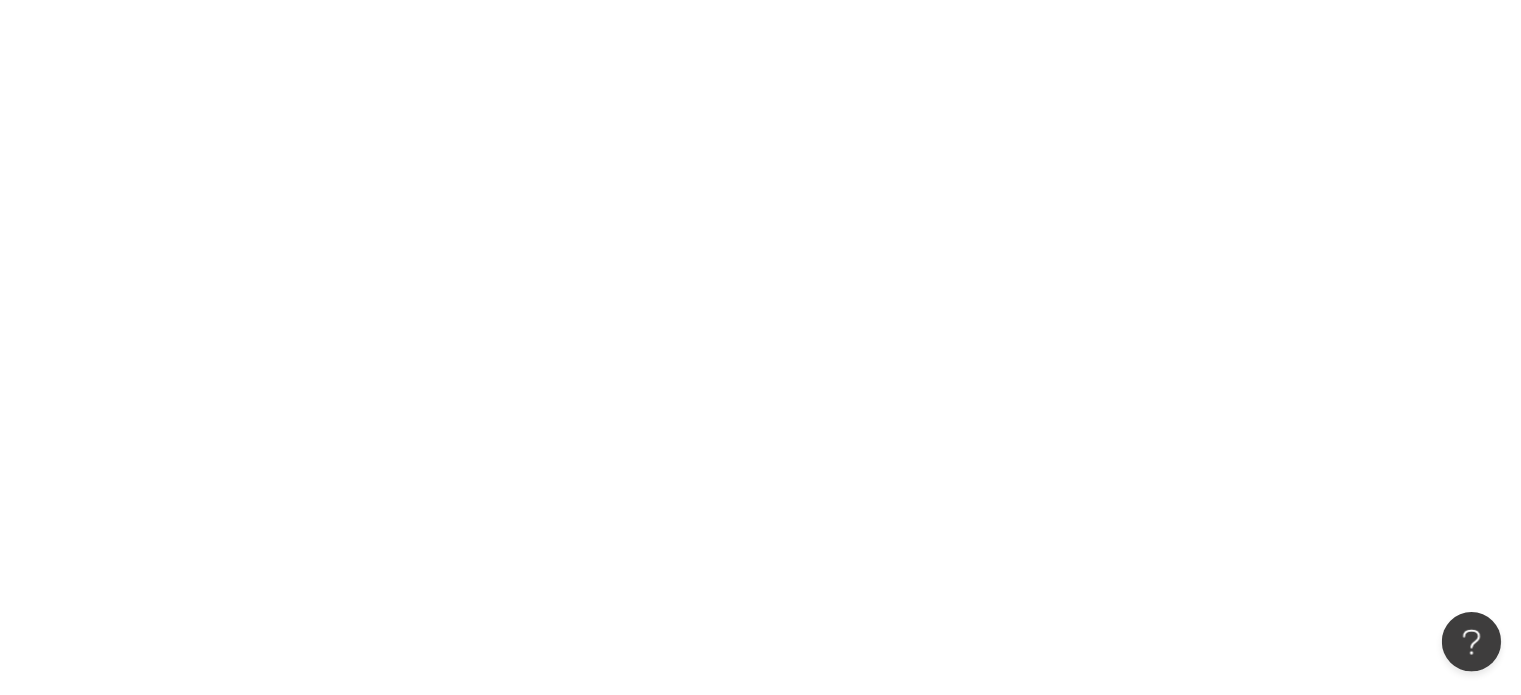 scroll, scrollTop: 0, scrollLeft: 0, axis: both 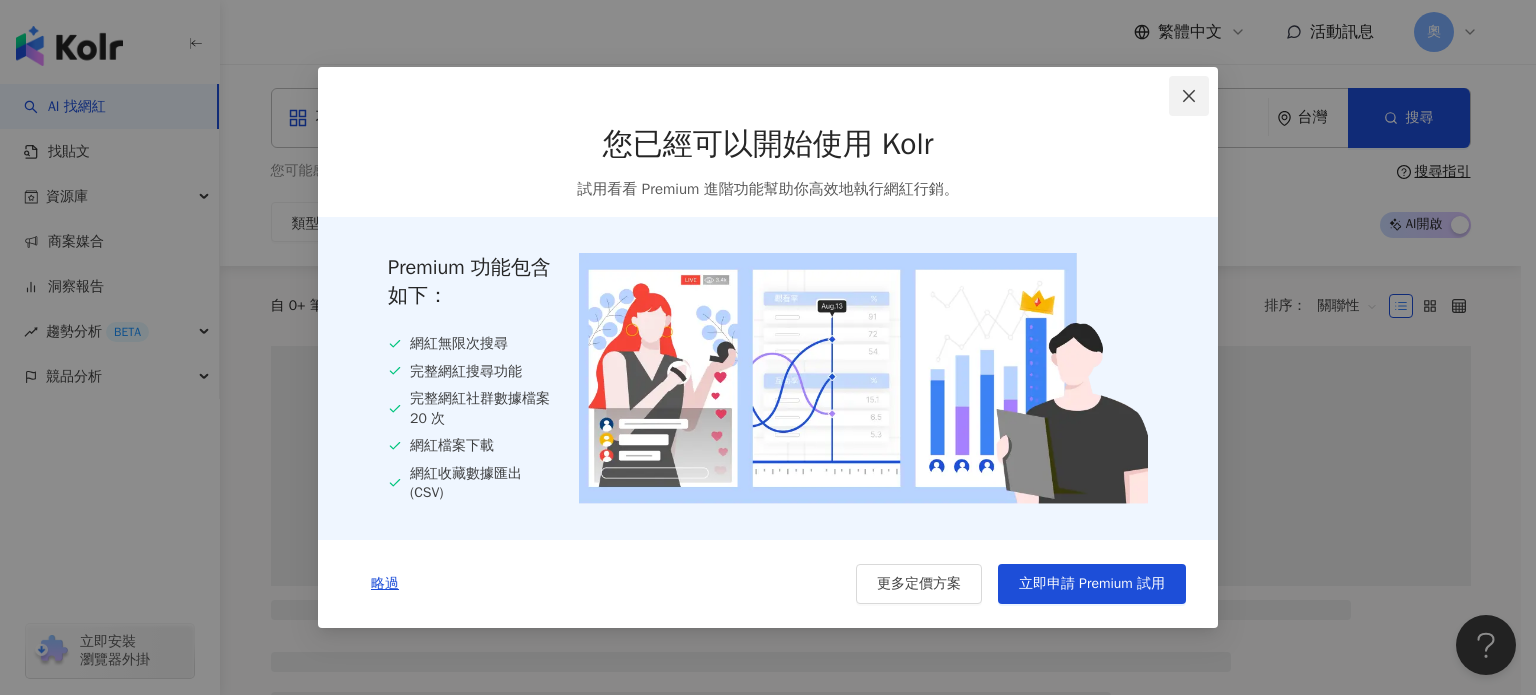 click 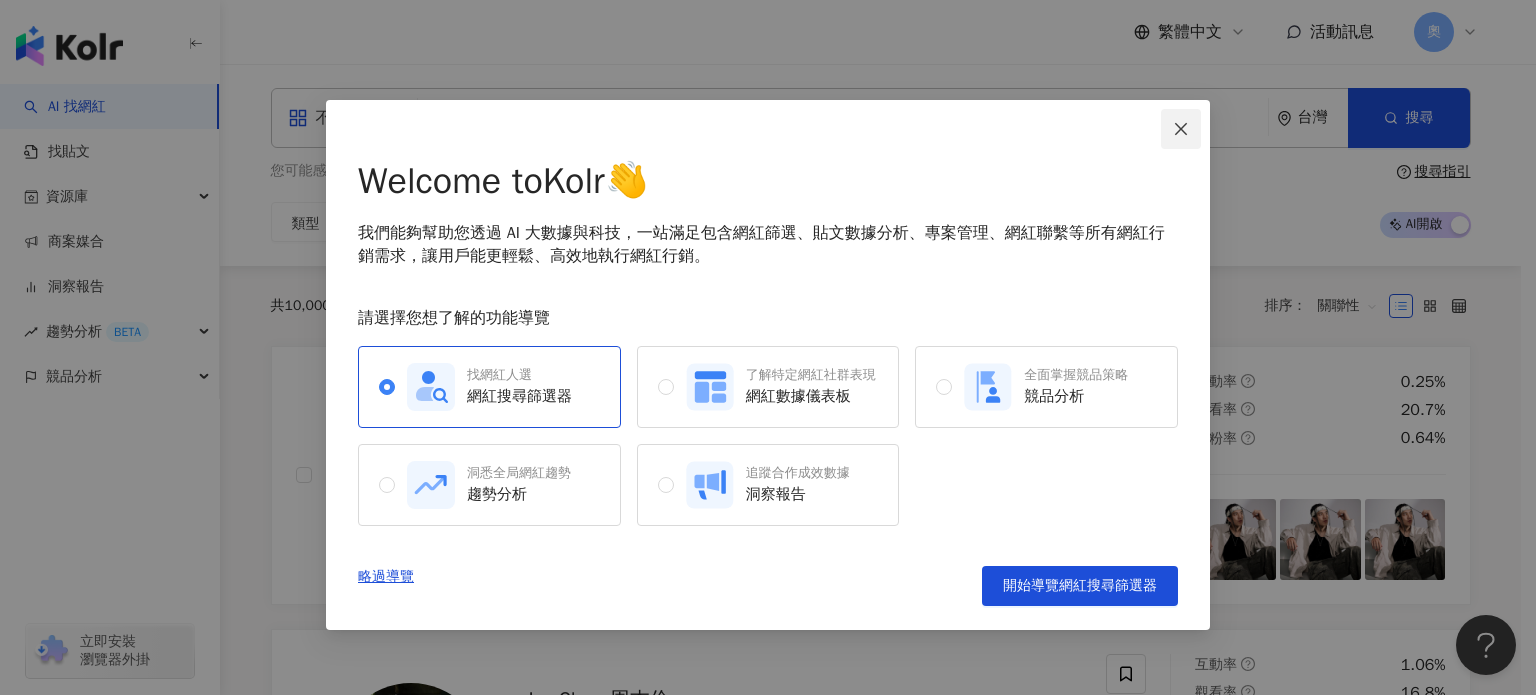 click at bounding box center (1181, 129) 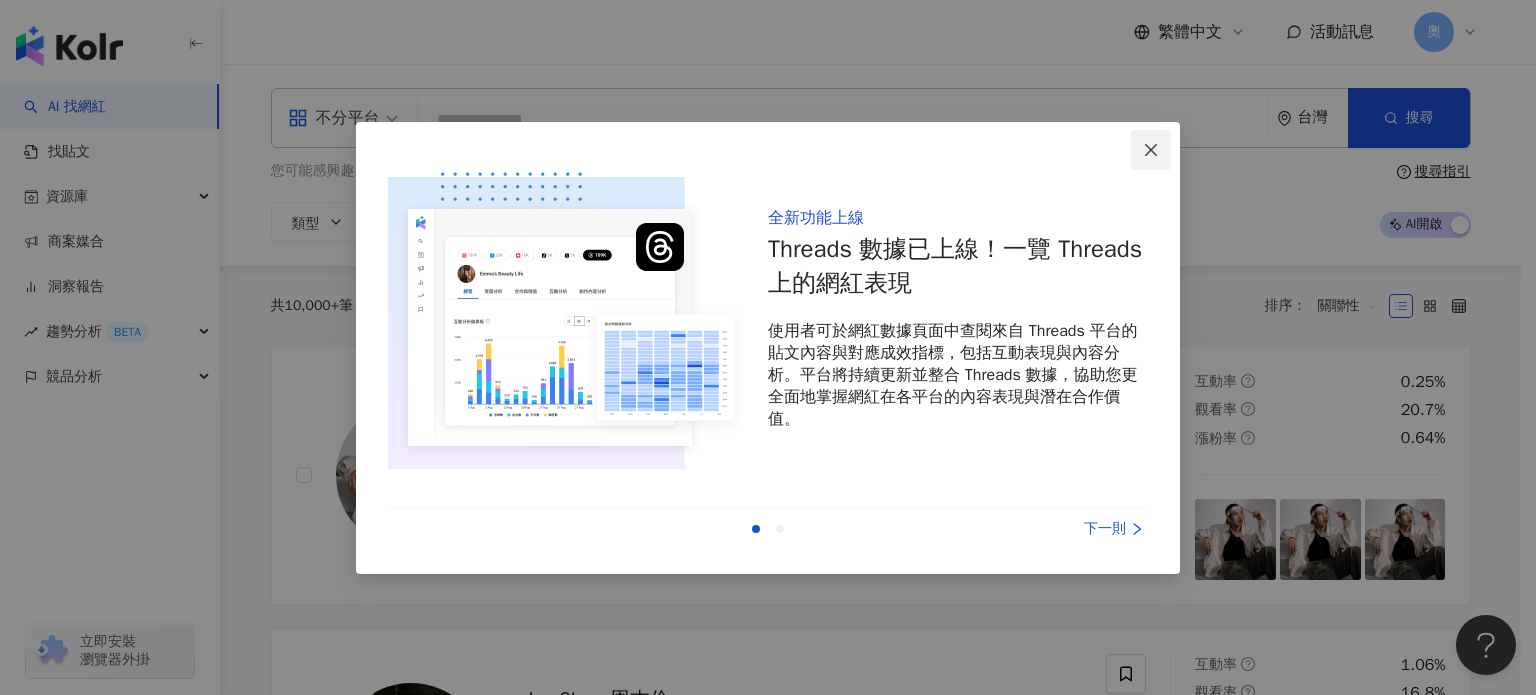 click 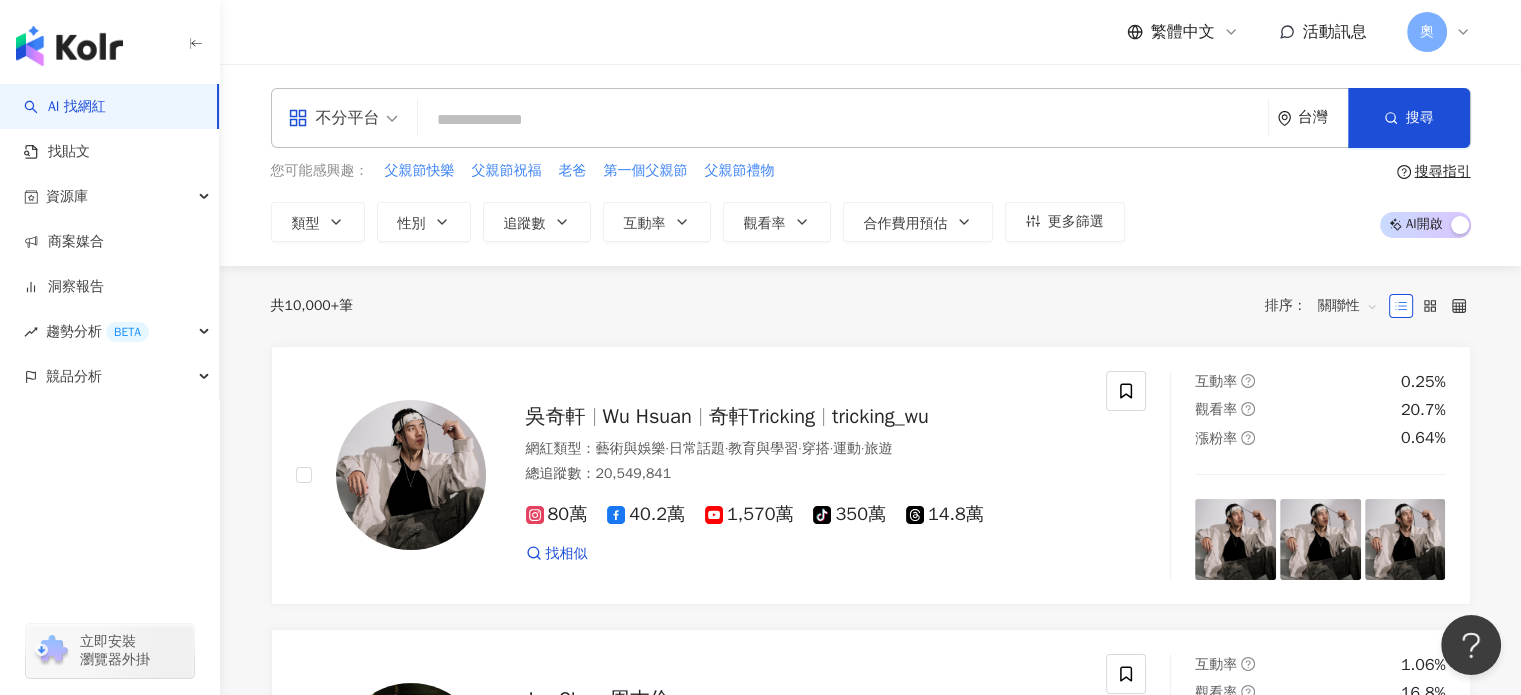 click on "奧" at bounding box center [1439, 32] 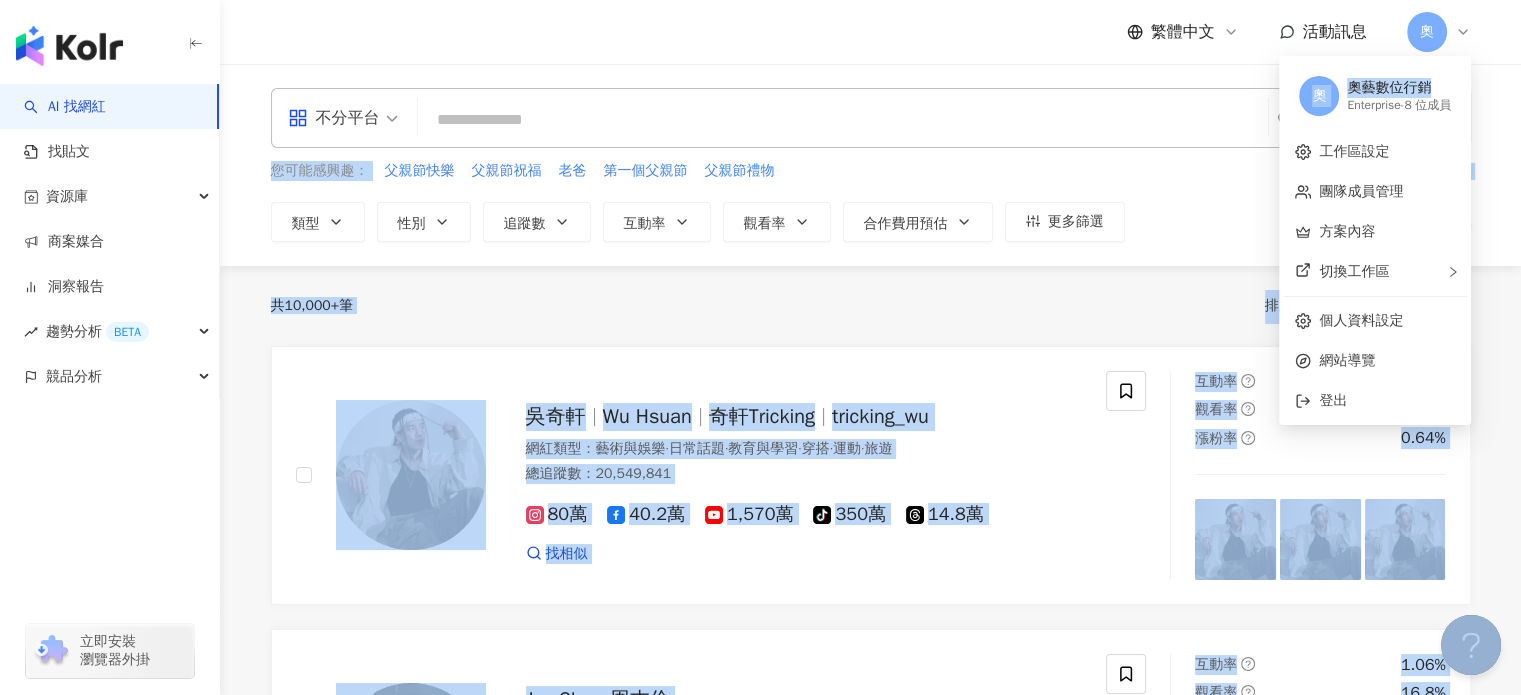 drag, startPoint x: 1418, startPoint y: 88, endPoint x: 1112, endPoint y: 118, distance: 307.46707 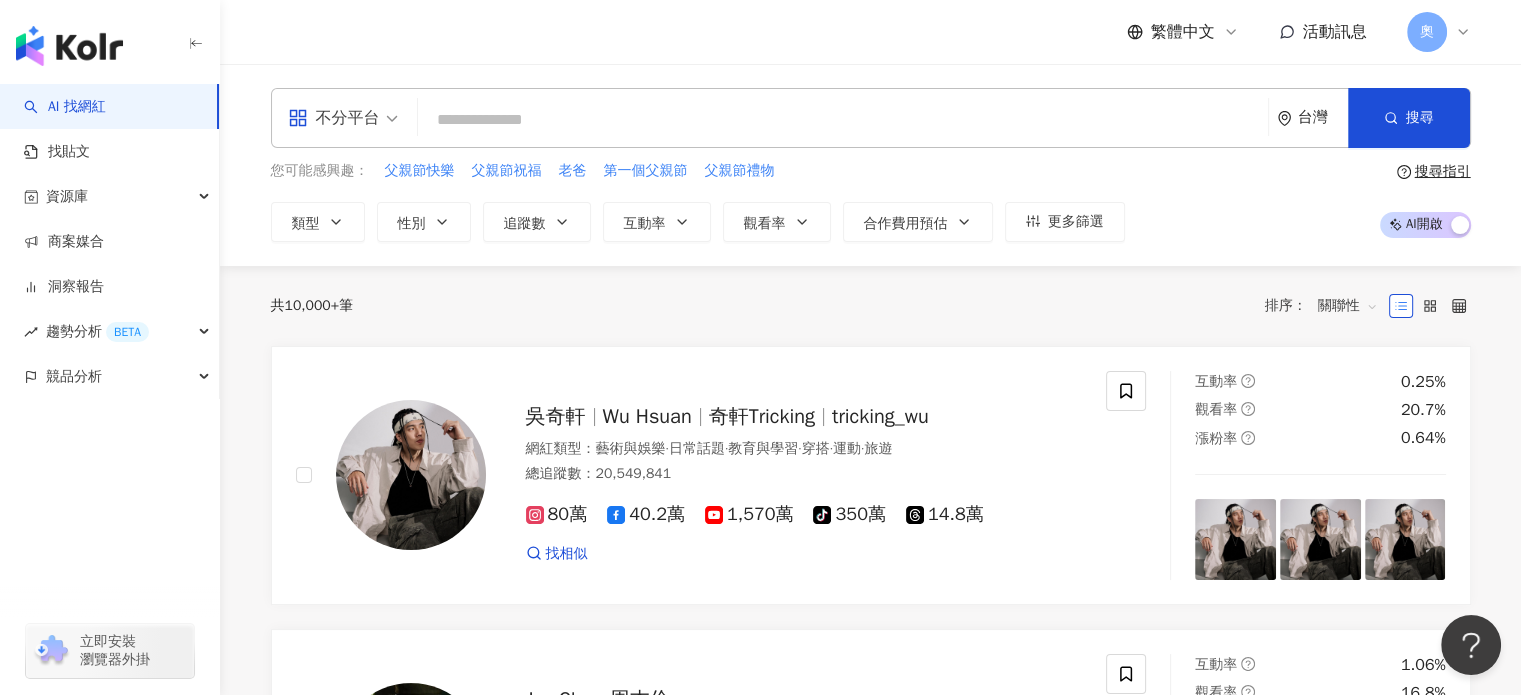 click on "繁體中文 活動訊息 奧" at bounding box center [871, 32] 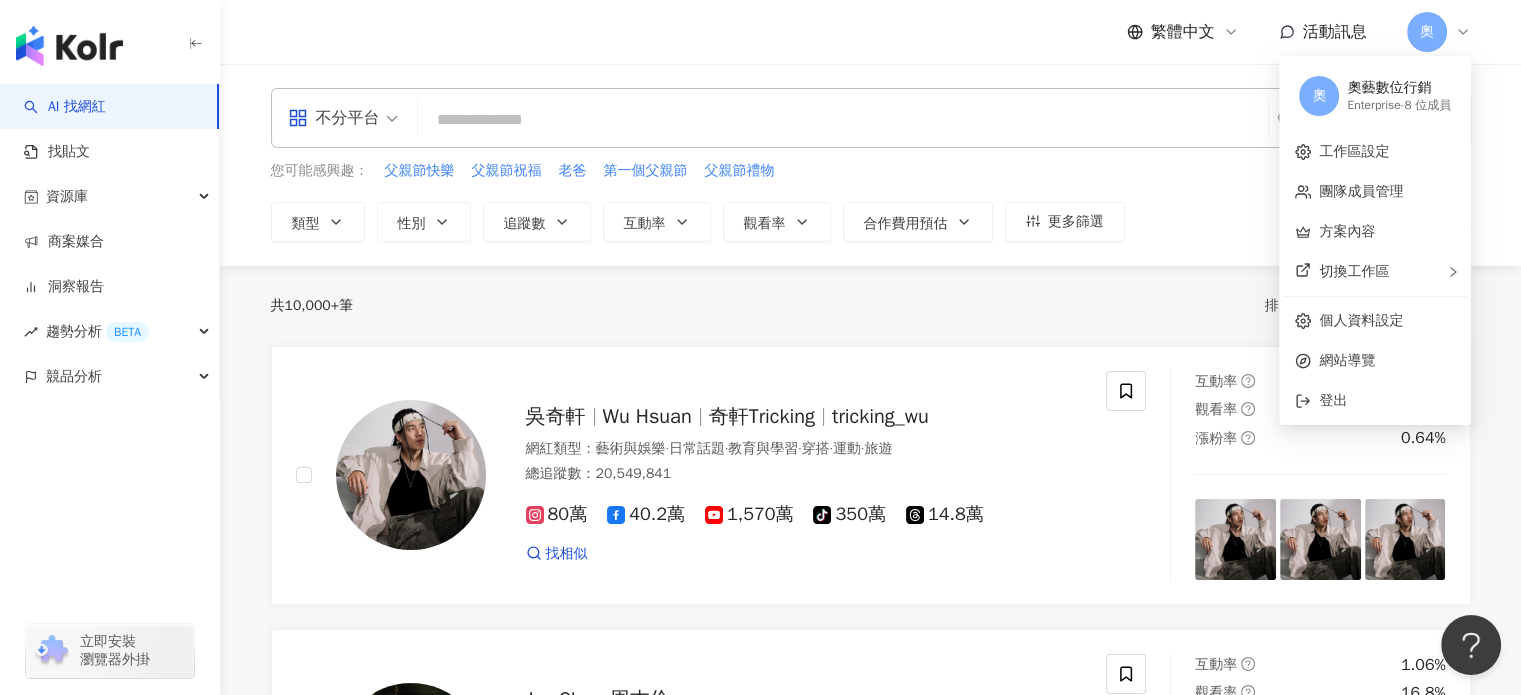 click on "奧藝數位行銷" at bounding box center (1399, 88) 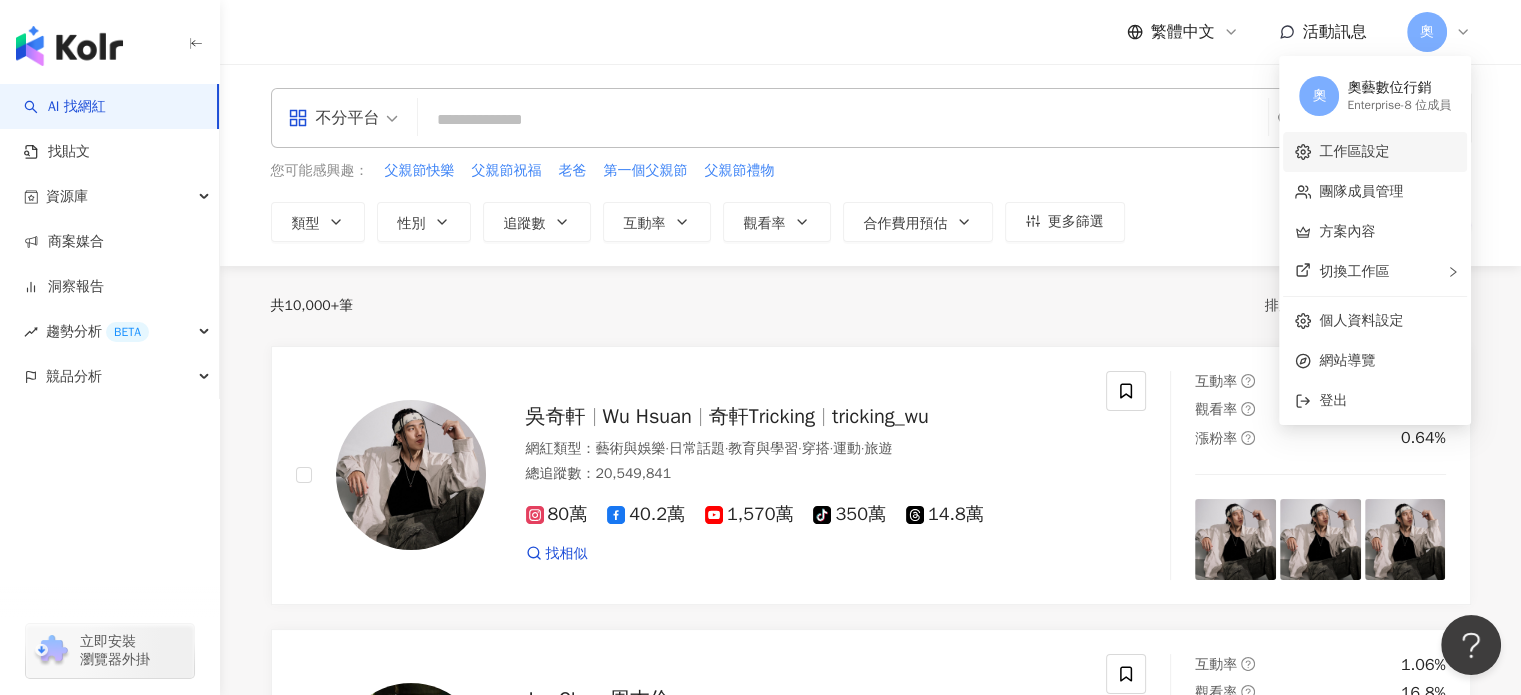 click on "工作區設定" at bounding box center (1354, 151) 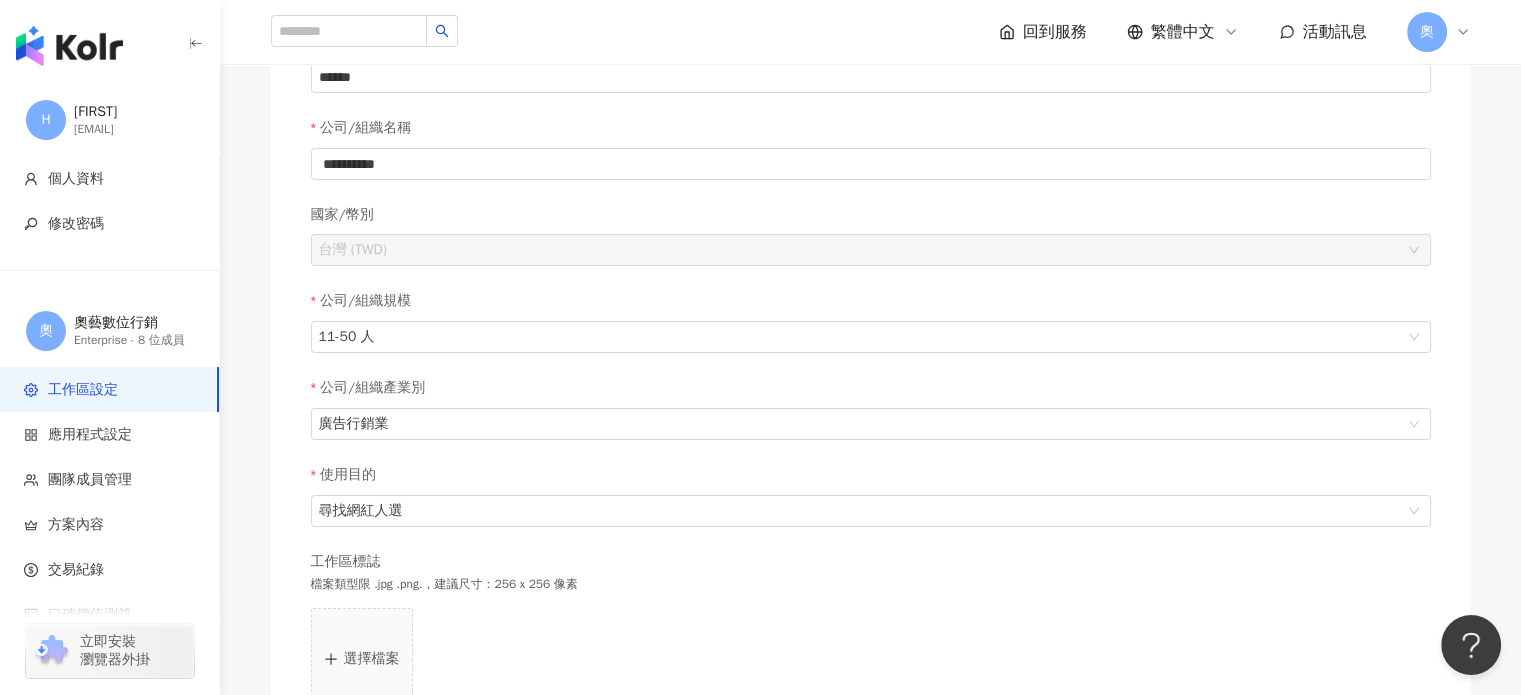 scroll, scrollTop: 100, scrollLeft: 0, axis: vertical 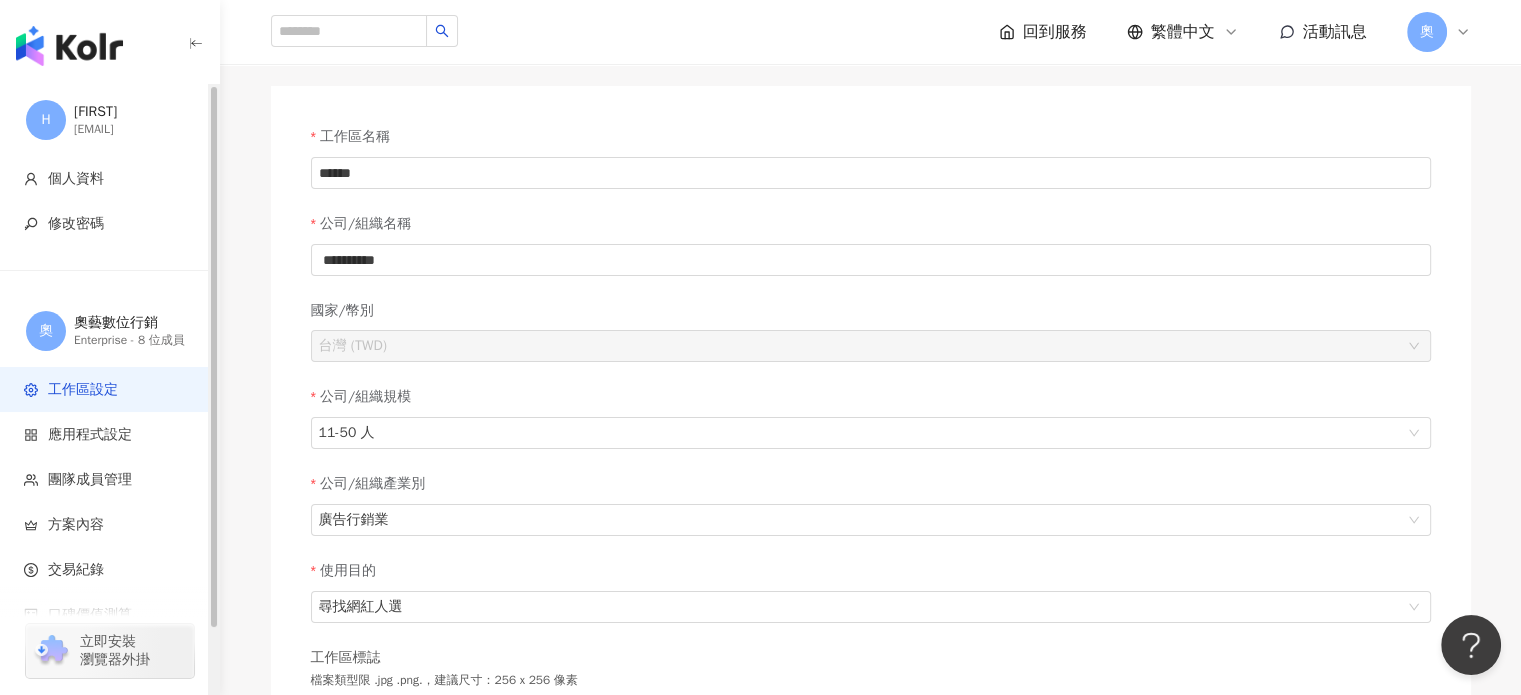 click at bounding box center [69, 46] 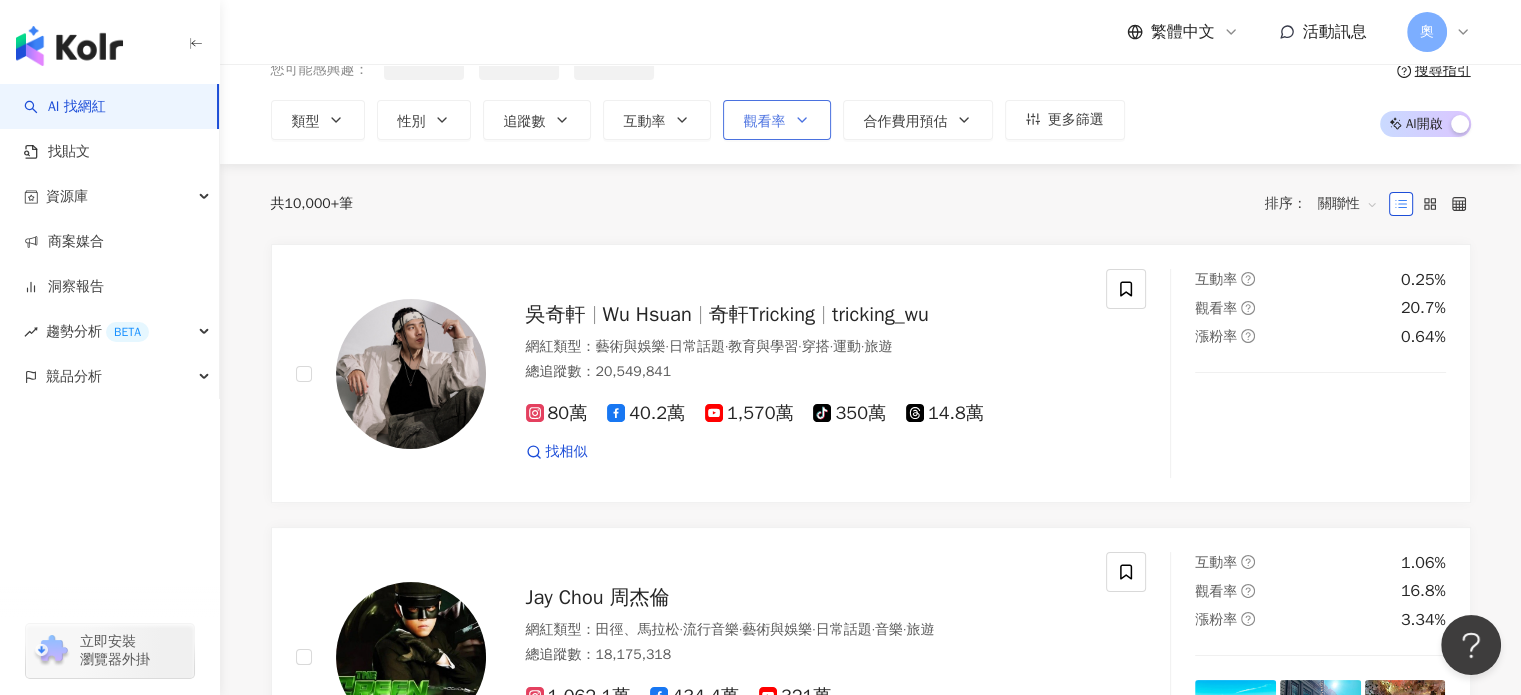 scroll, scrollTop: 0, scrollLeft: 0, axis: both 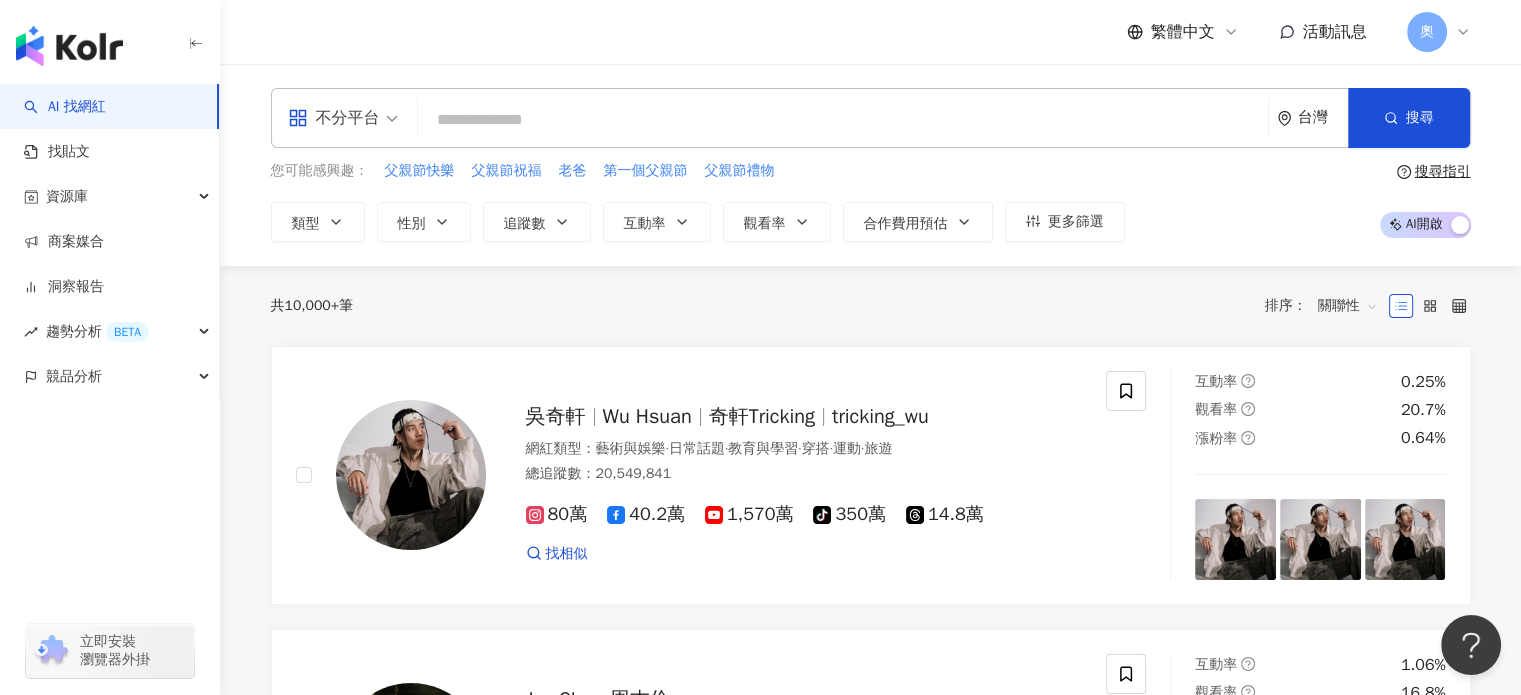 click on "奧" at bounding box center [1427, 32] 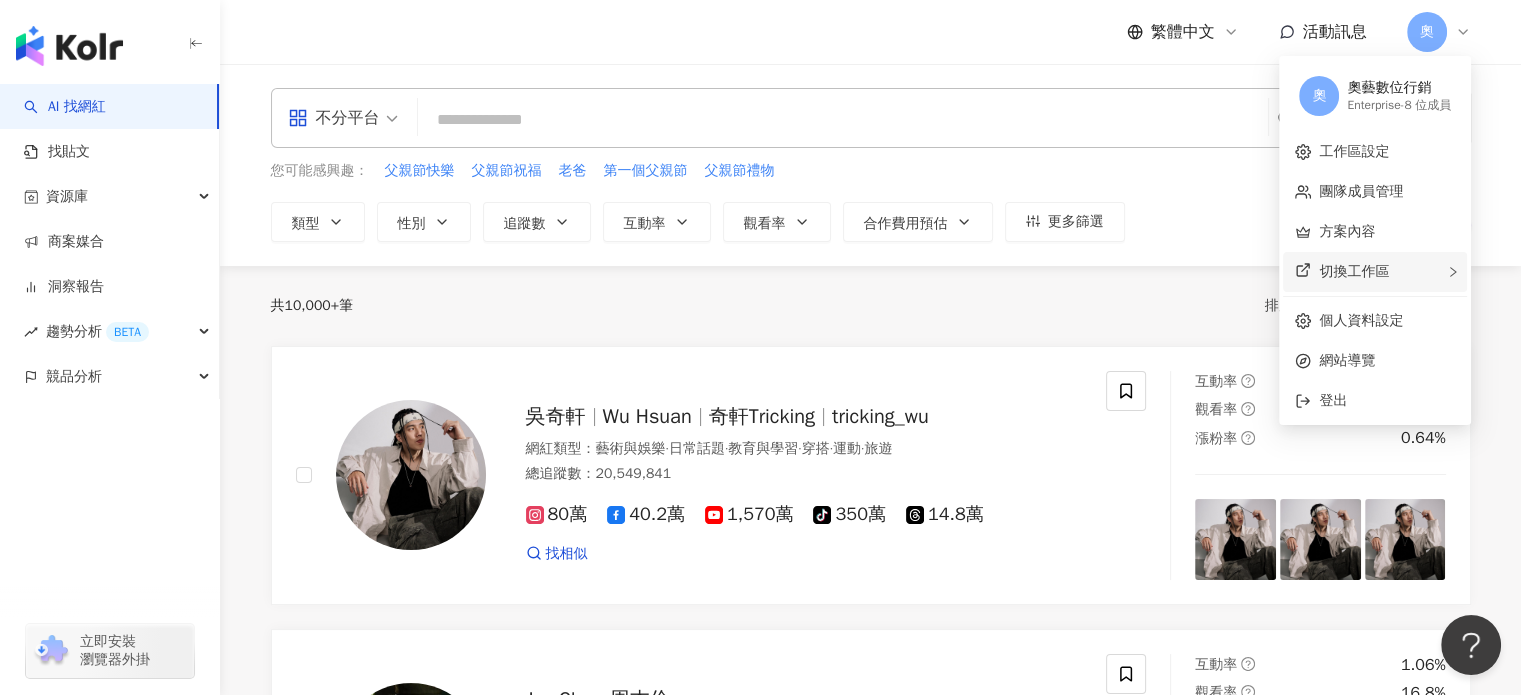 click on "切換工作區" at bounding box center [1375, 272] 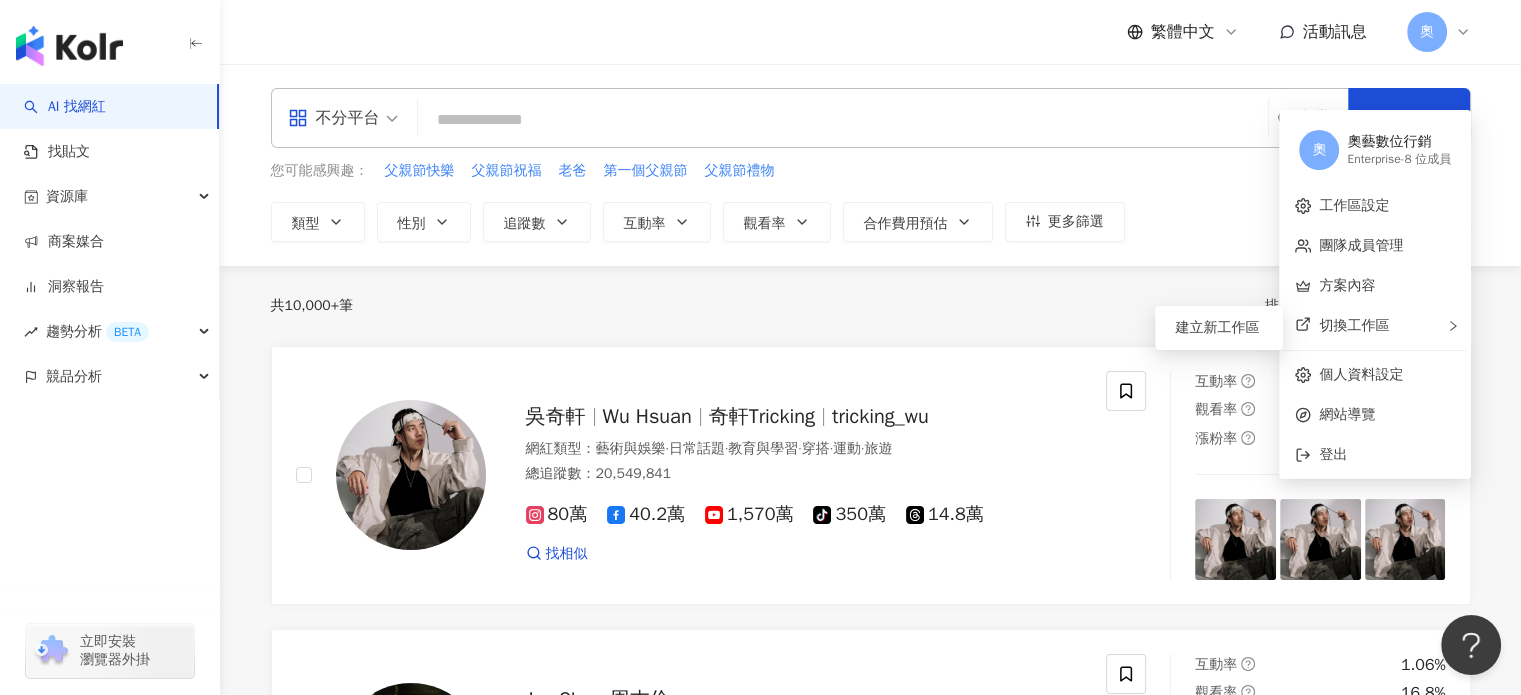 scroll, scrollTop: 100, scrollLeft: 0, axis: vertical 